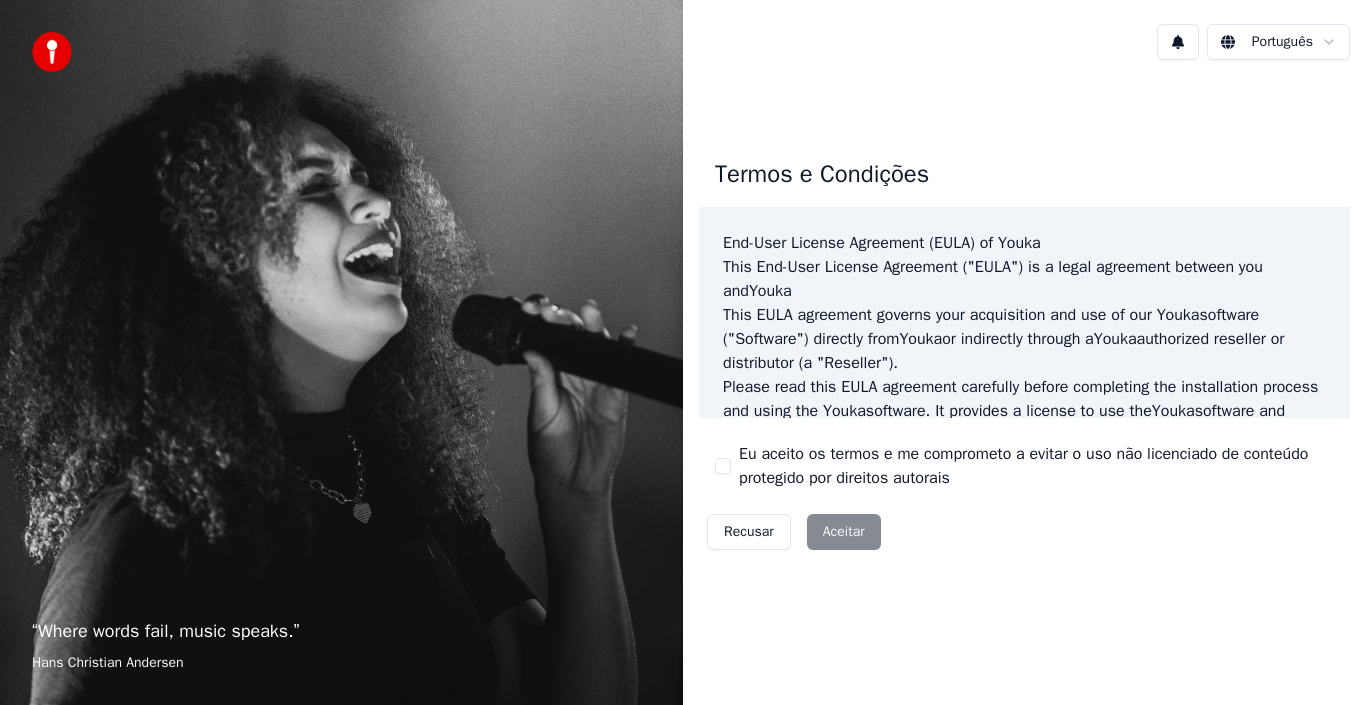 scroll, scrollTop: 0, scrollLeft: 0, axis: both 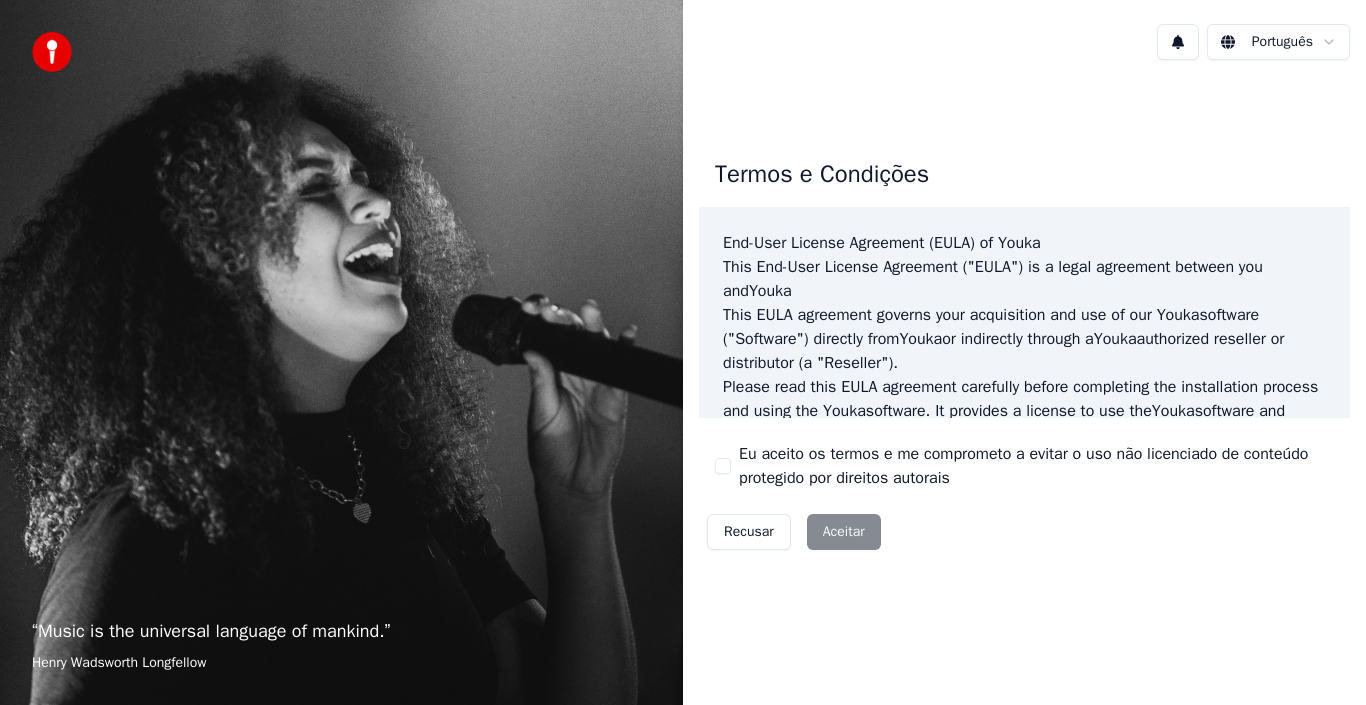 click on "Recusar Aceitar" at bounding box center [794, 532] 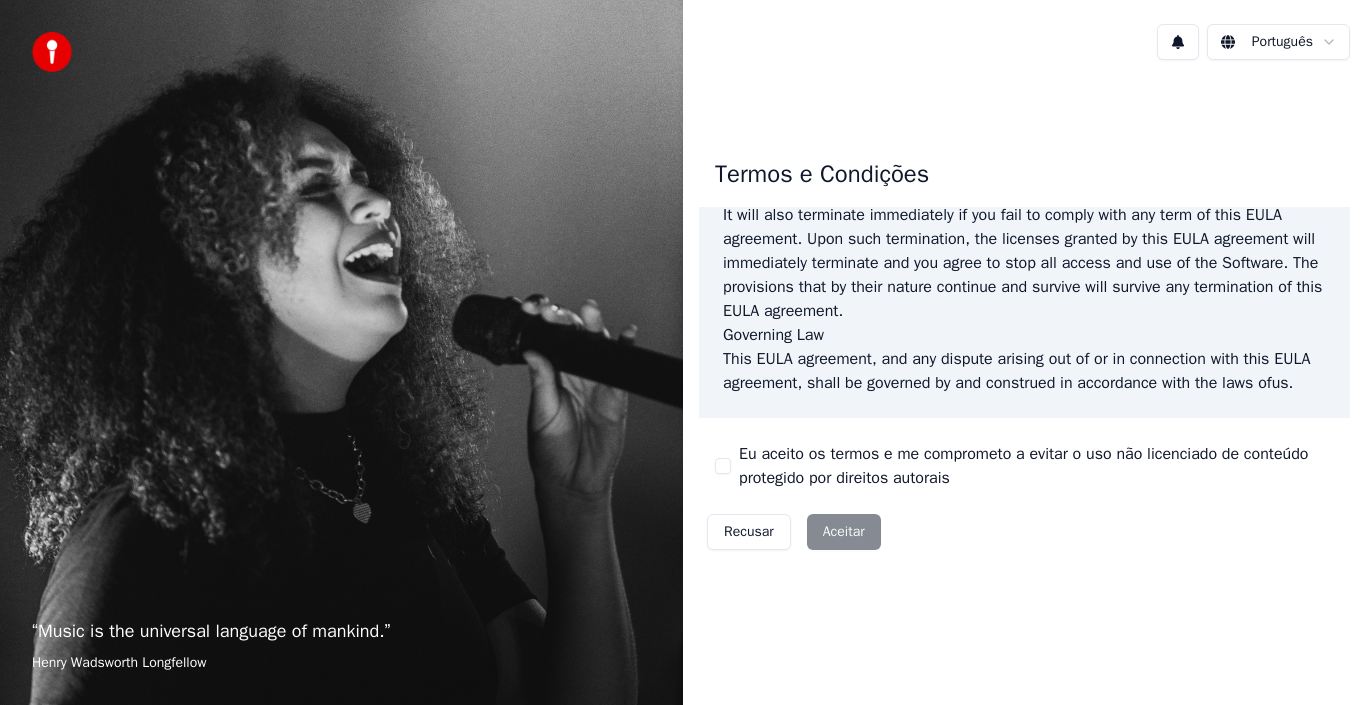 scroll, scrollTop: 1324, scrollLeft: 0, axis: vertical 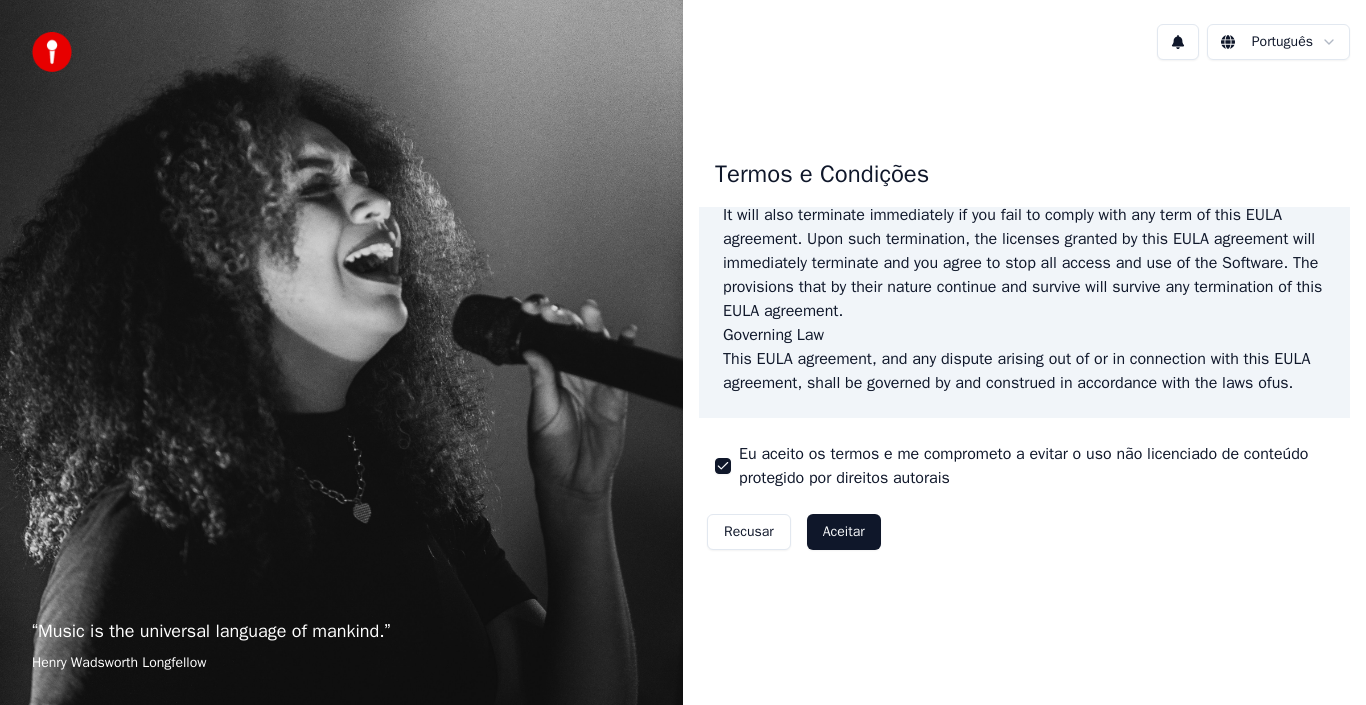 click on "Aceitar" at bounding box center [844, 532] 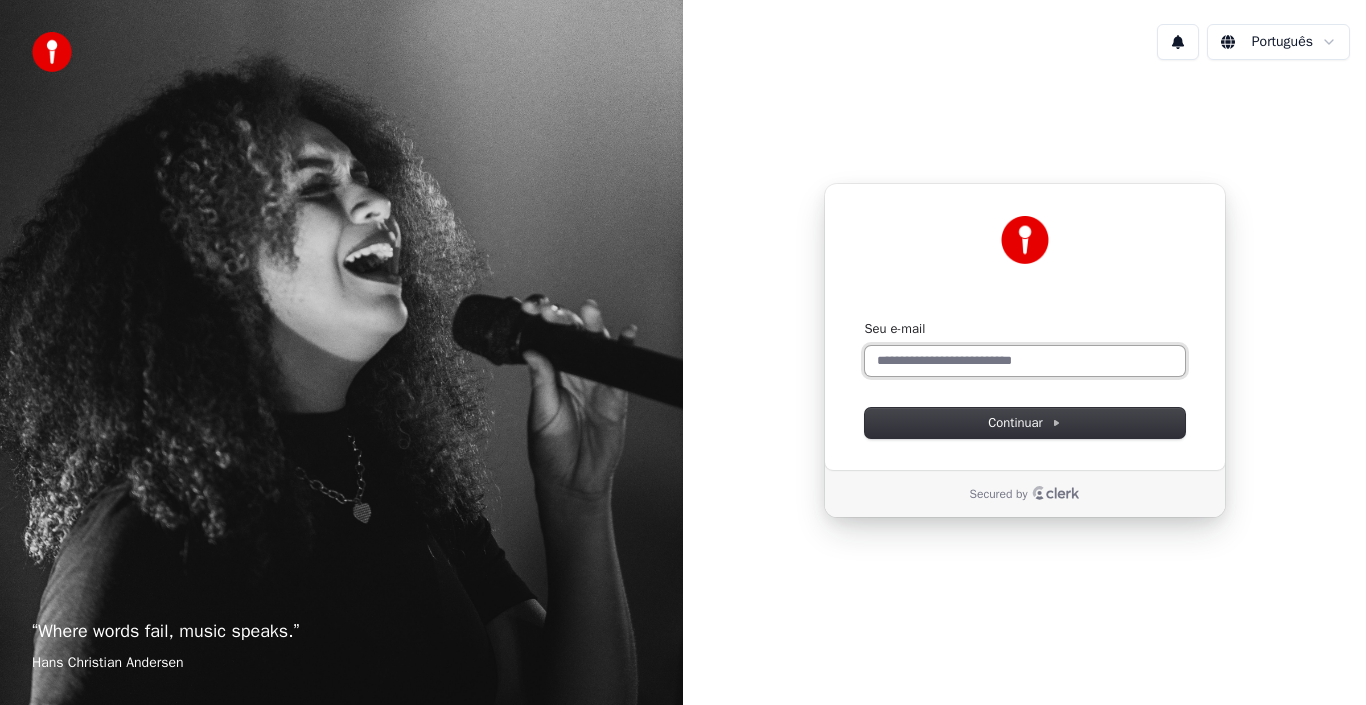 click on "Seu e-mail" at bounding box center [1025, 361] 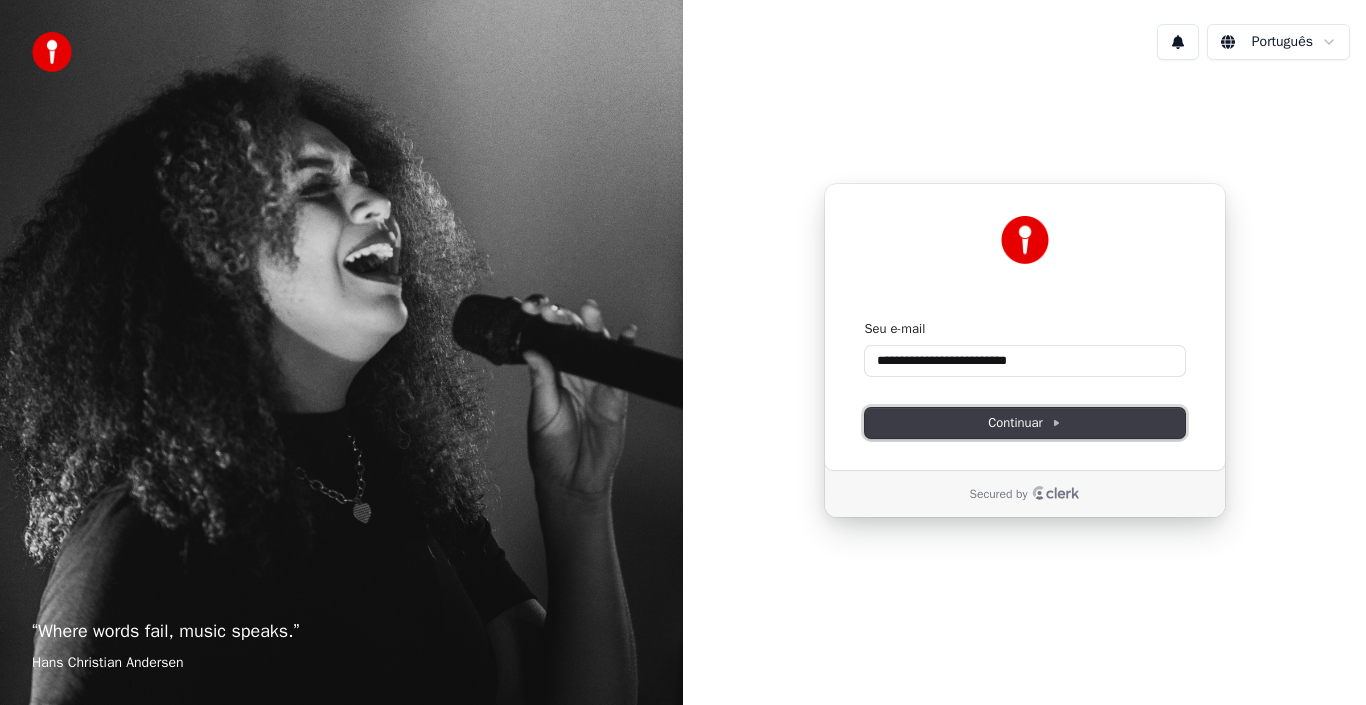 click on "Continuar" at bounding box center [1024, 423] 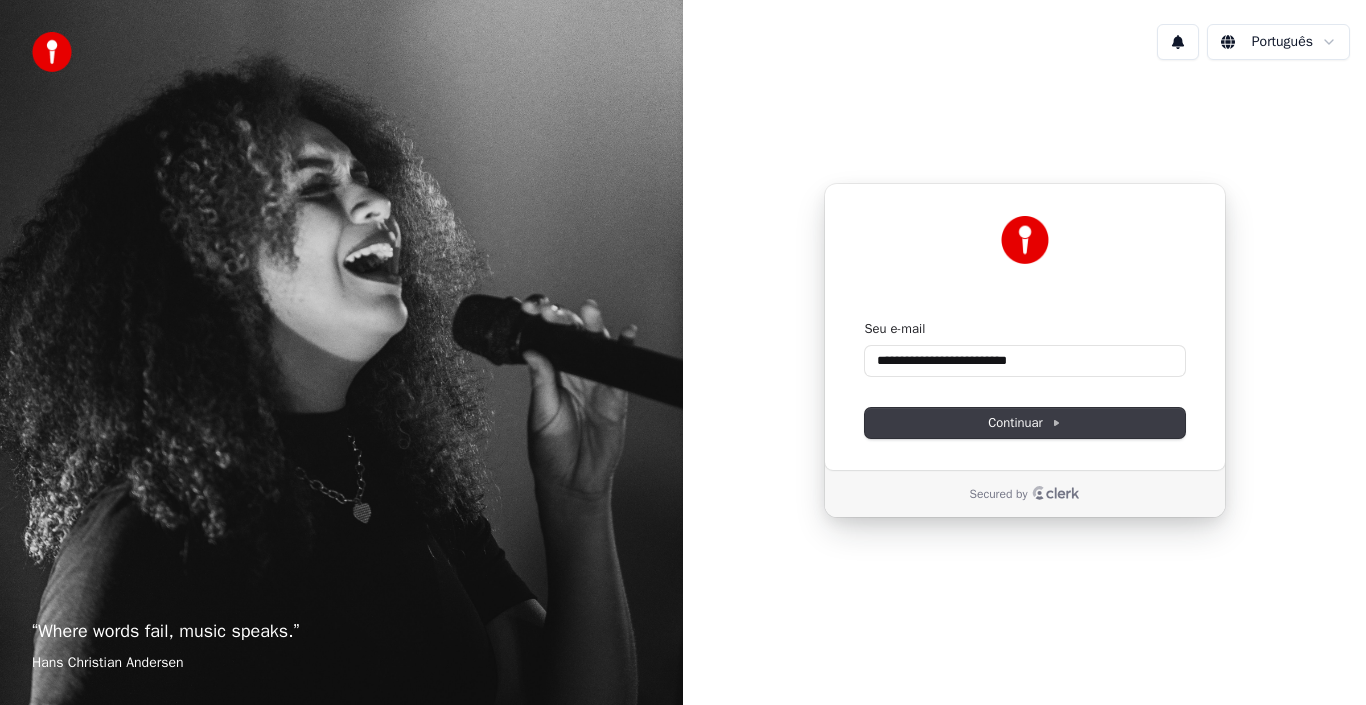 type on "**********" 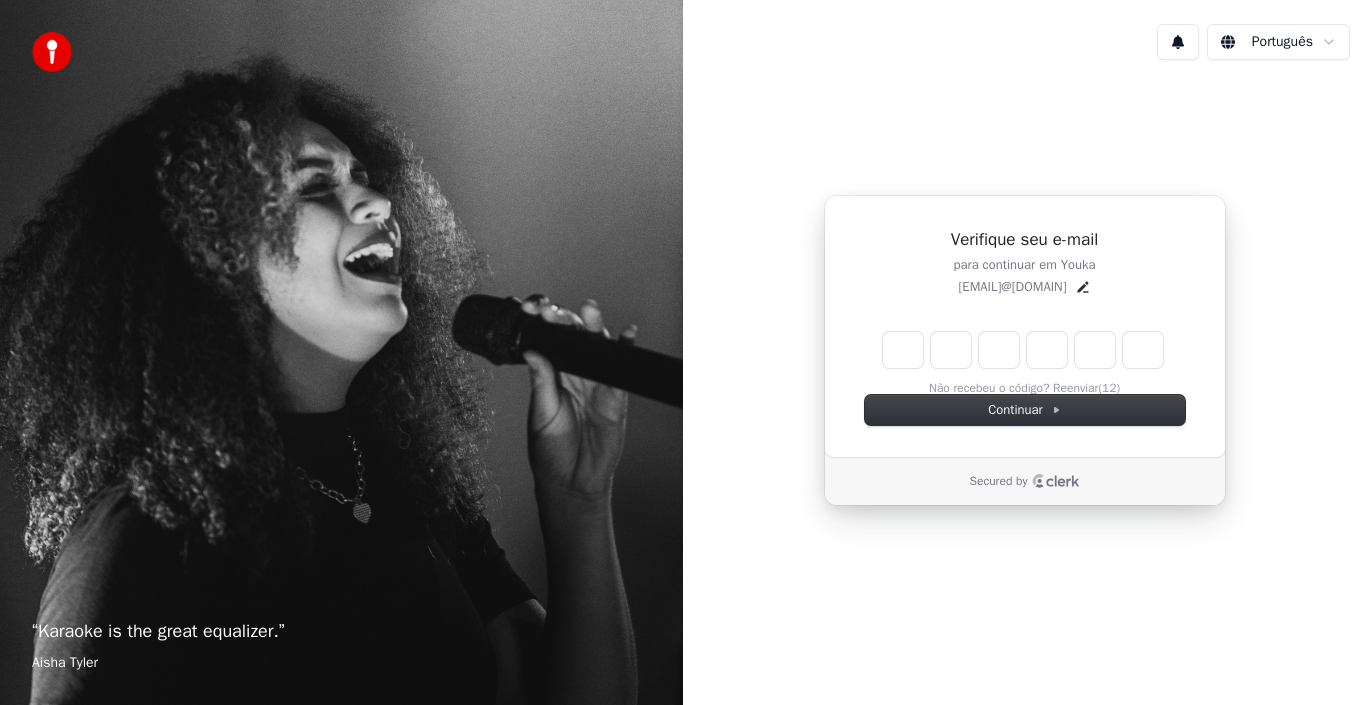 type on "*" 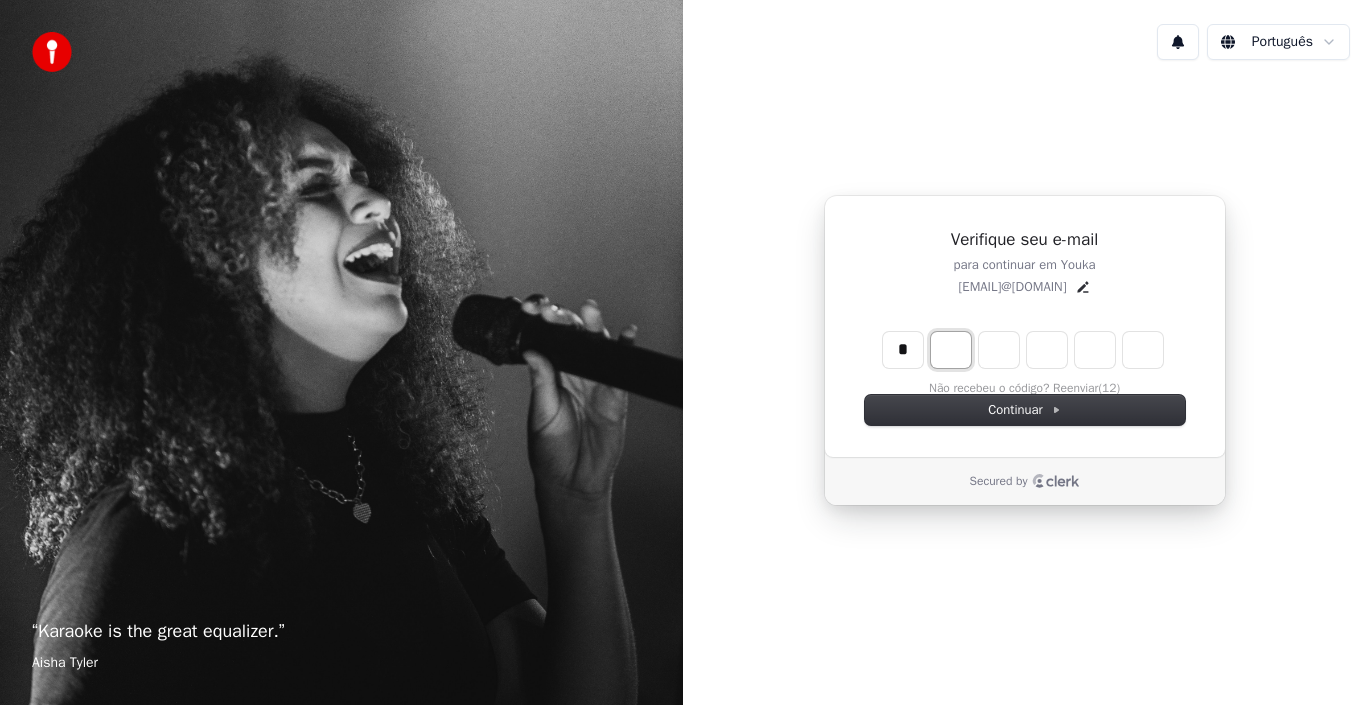 type on "*" 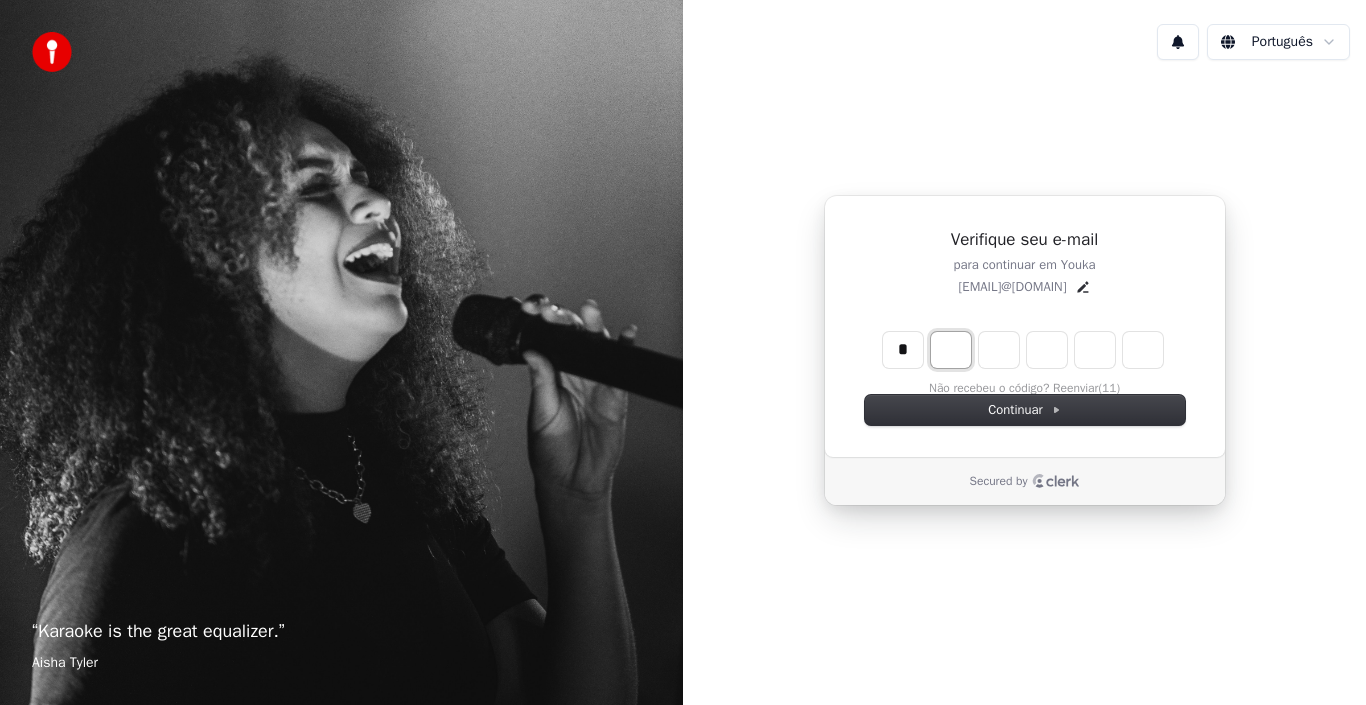 type on "*" 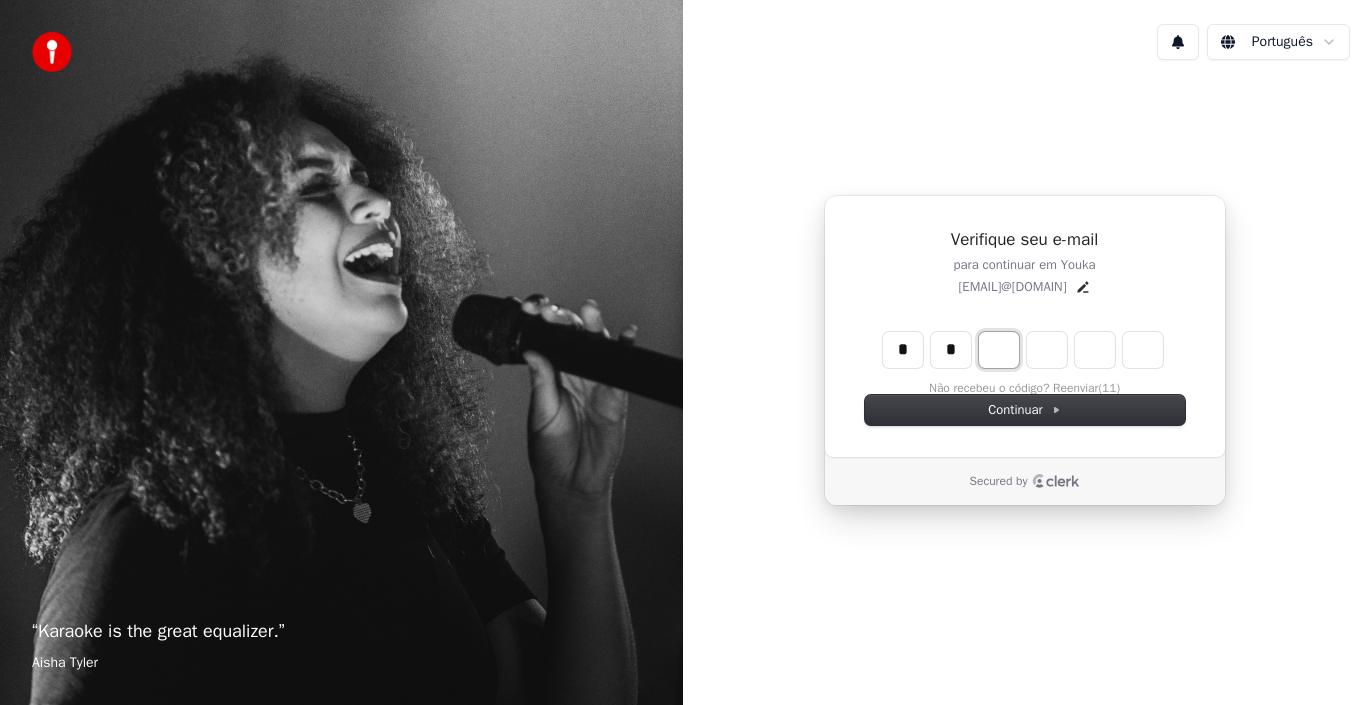 type on "**" 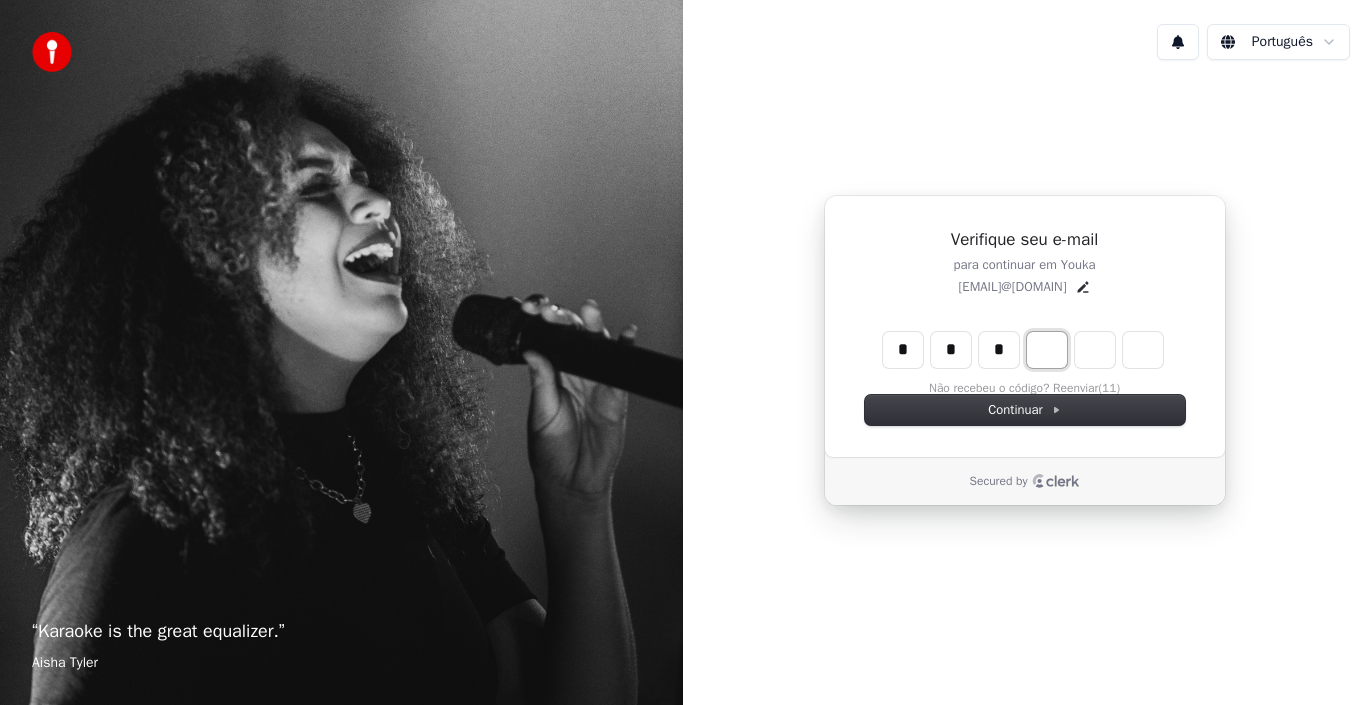 type on "***" 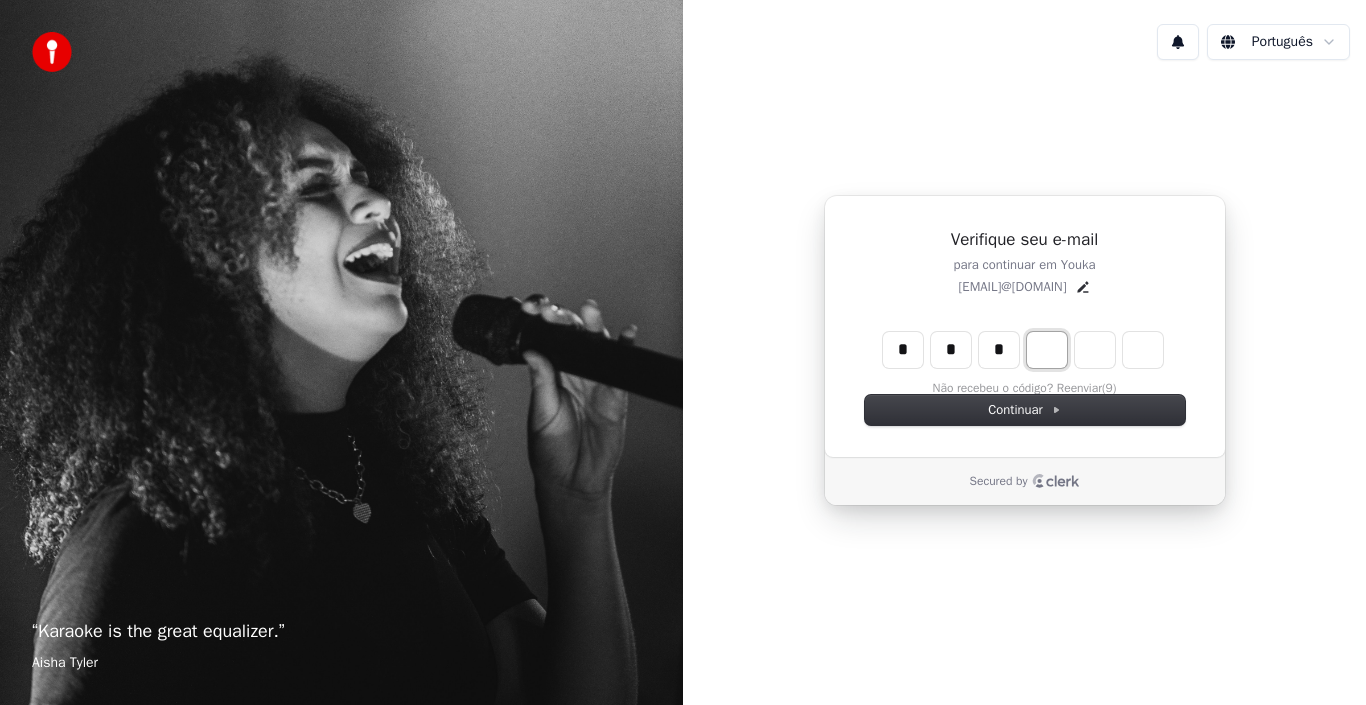 type on "*" 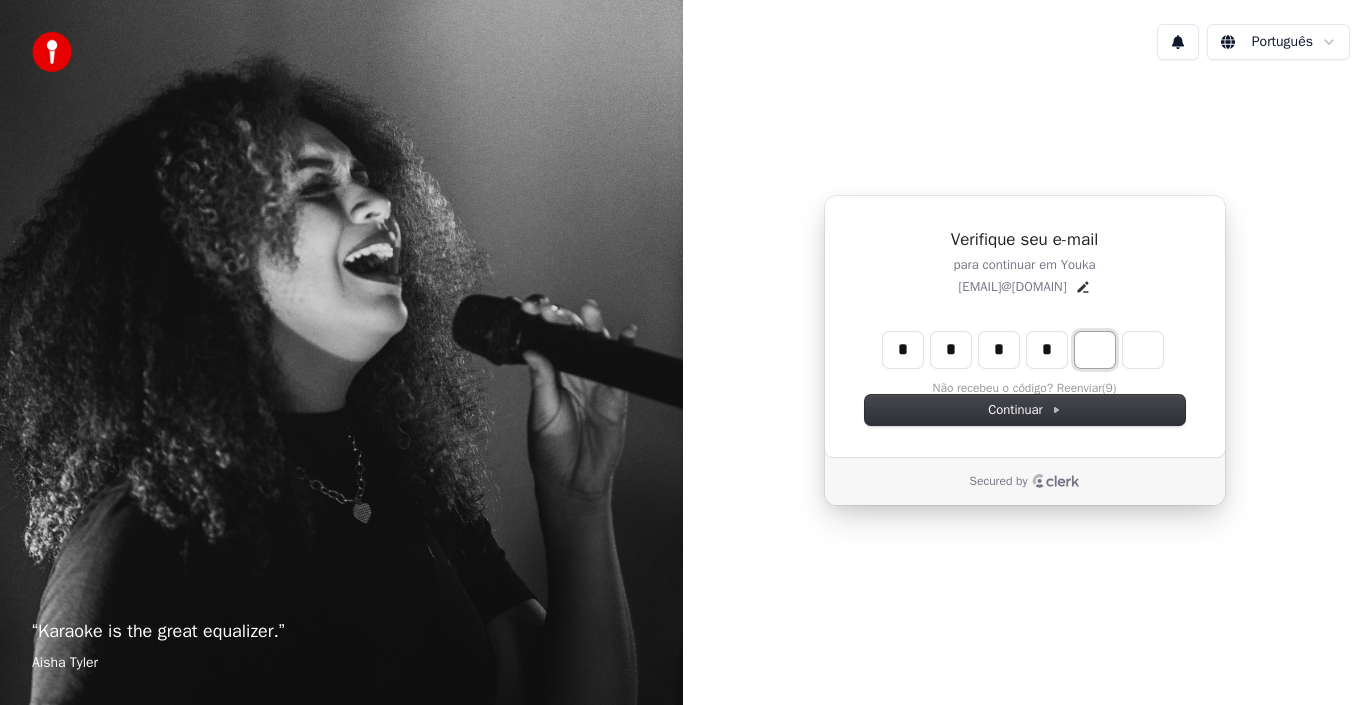 type on "****" 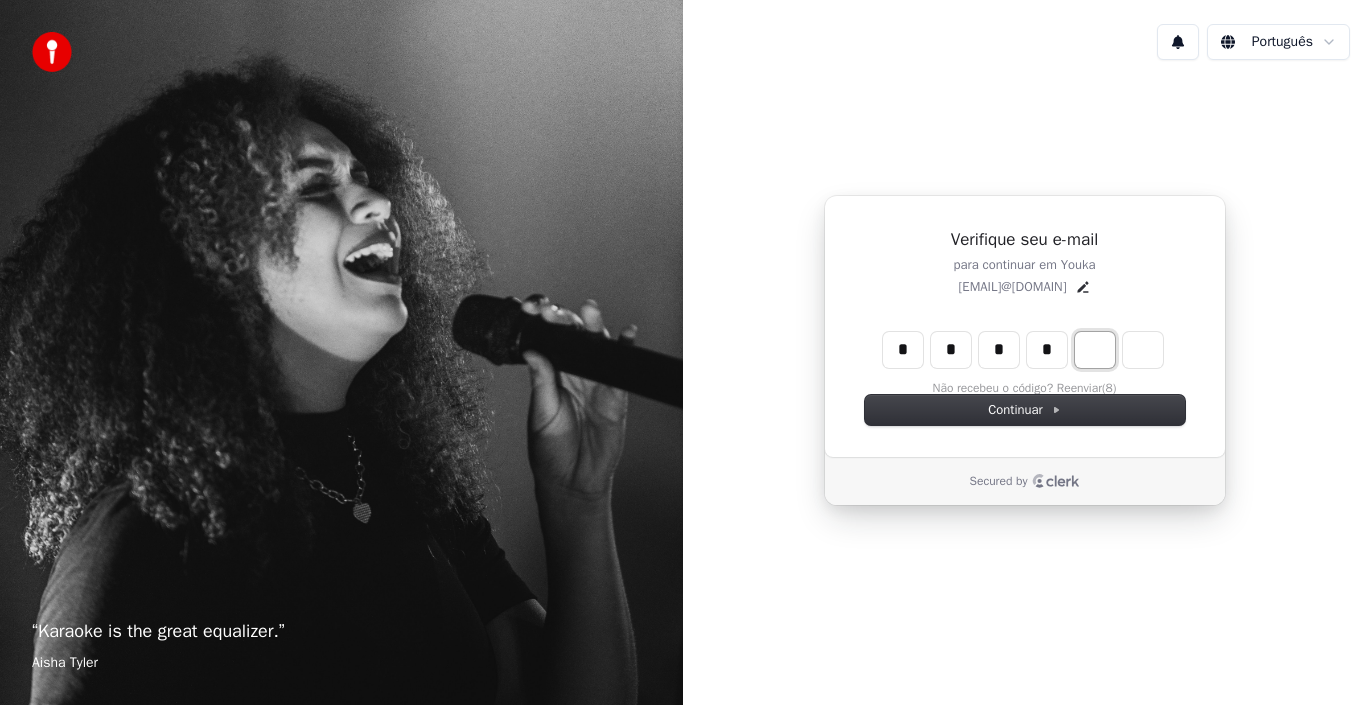 type on "*" 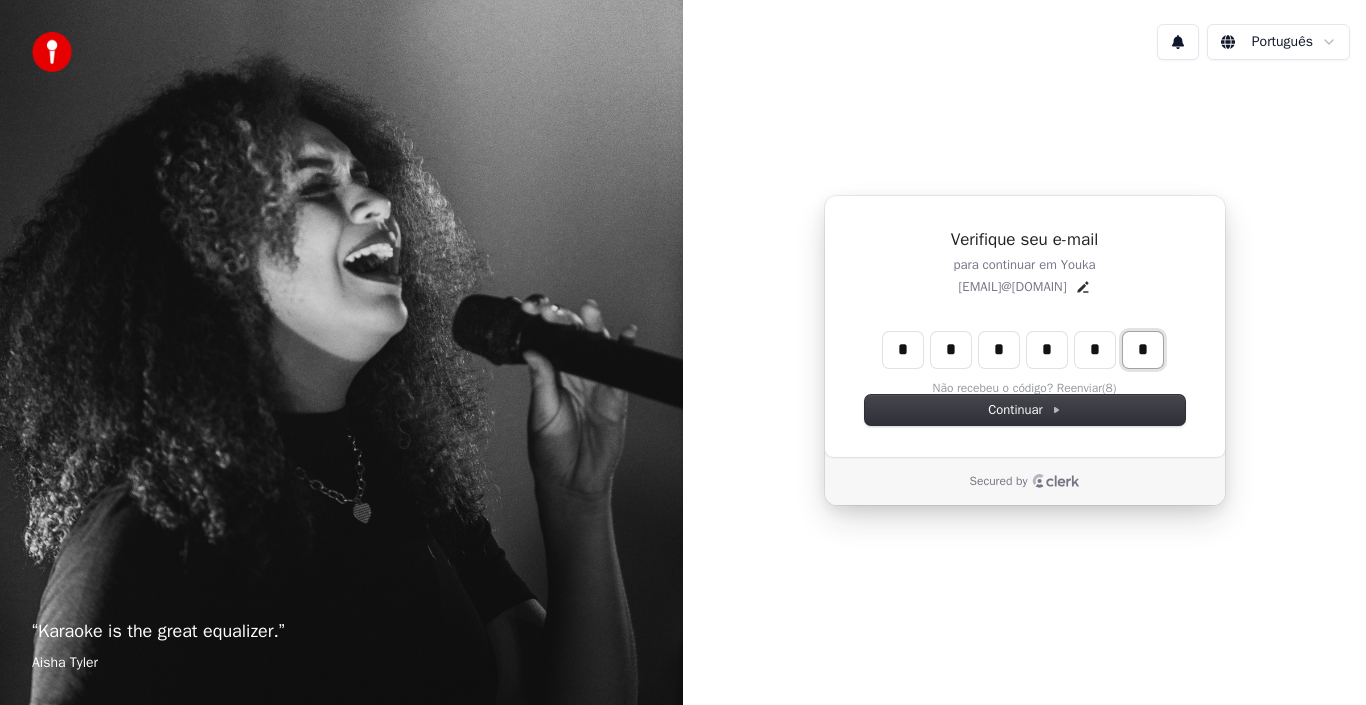 type on "******" 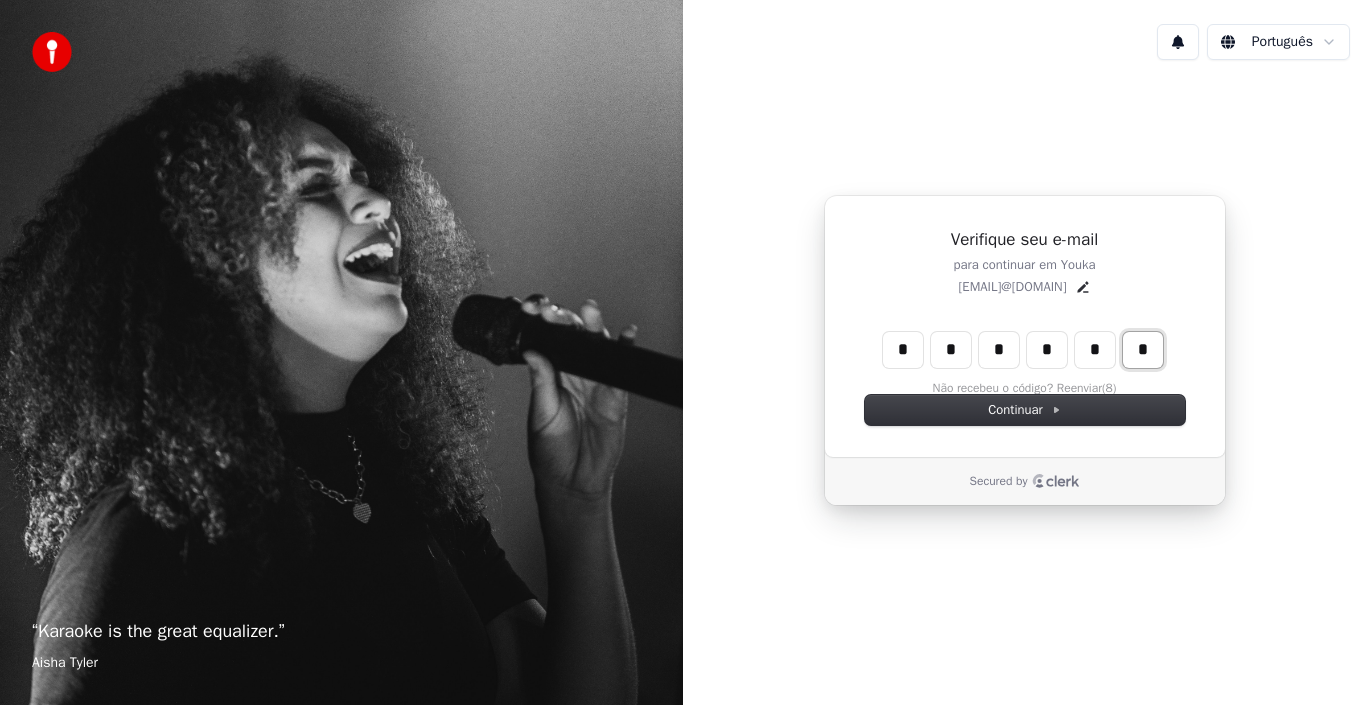 type on "*" 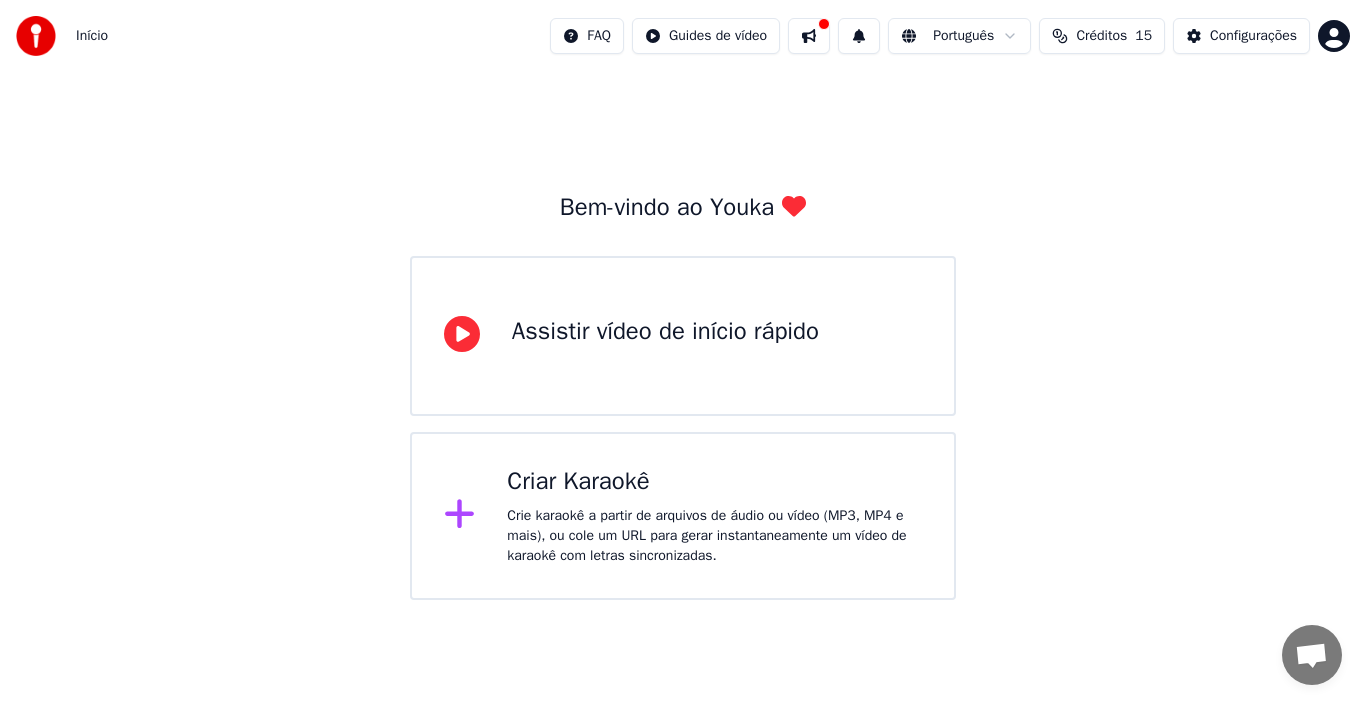 click on "Crie karaokê a partir de arquivos de áudio ou vídeo (MP3, MP4 e mais), ou cole um URL para gerar instantaneamente um vídeo de karaokê com letras sincronizadas." at bounding box center [714, 536] 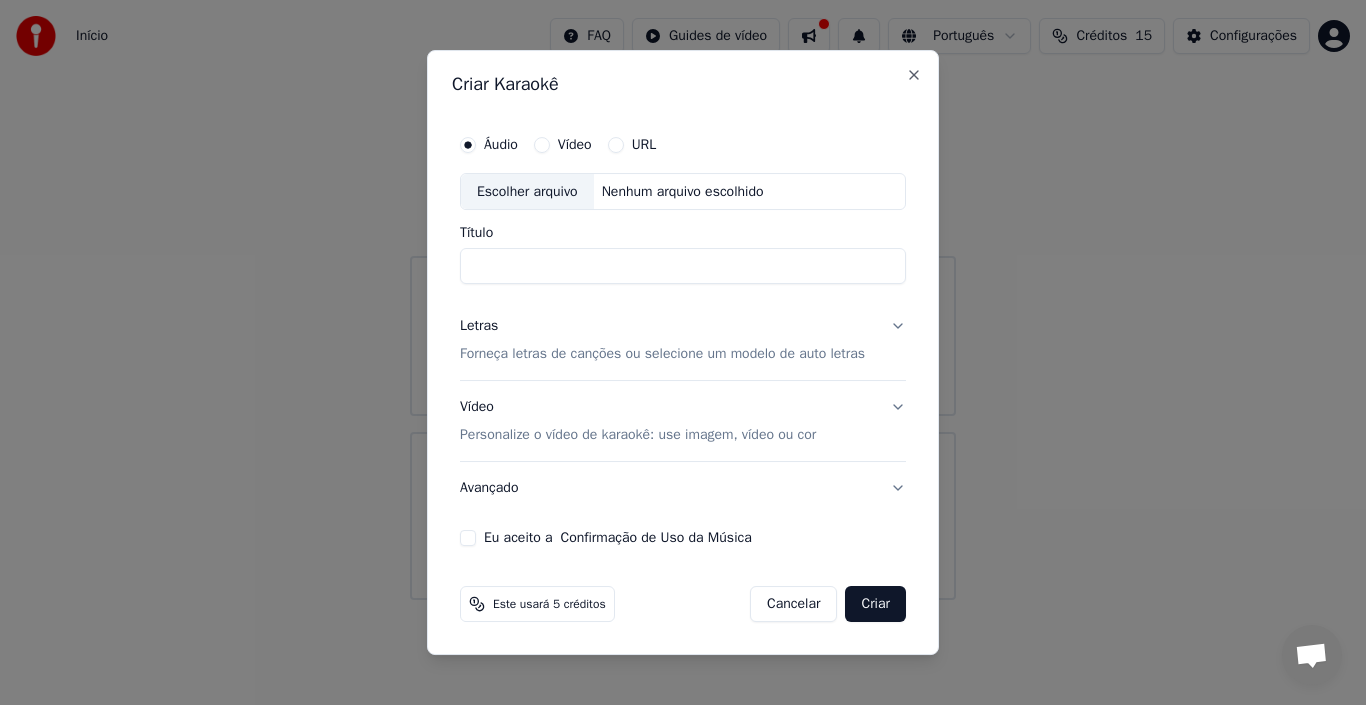 click on "Vídeo" at bounding box center (542, 145) 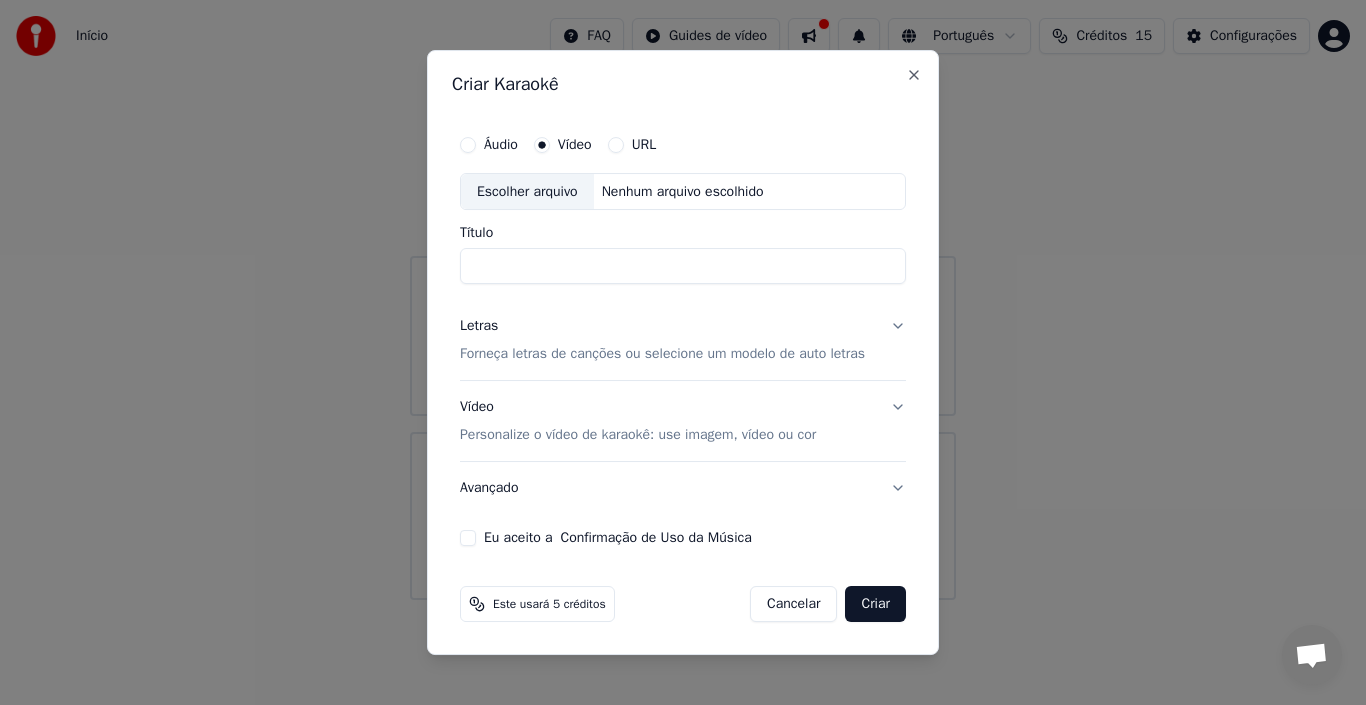 click on "URL" at bounding box center (616, 145) 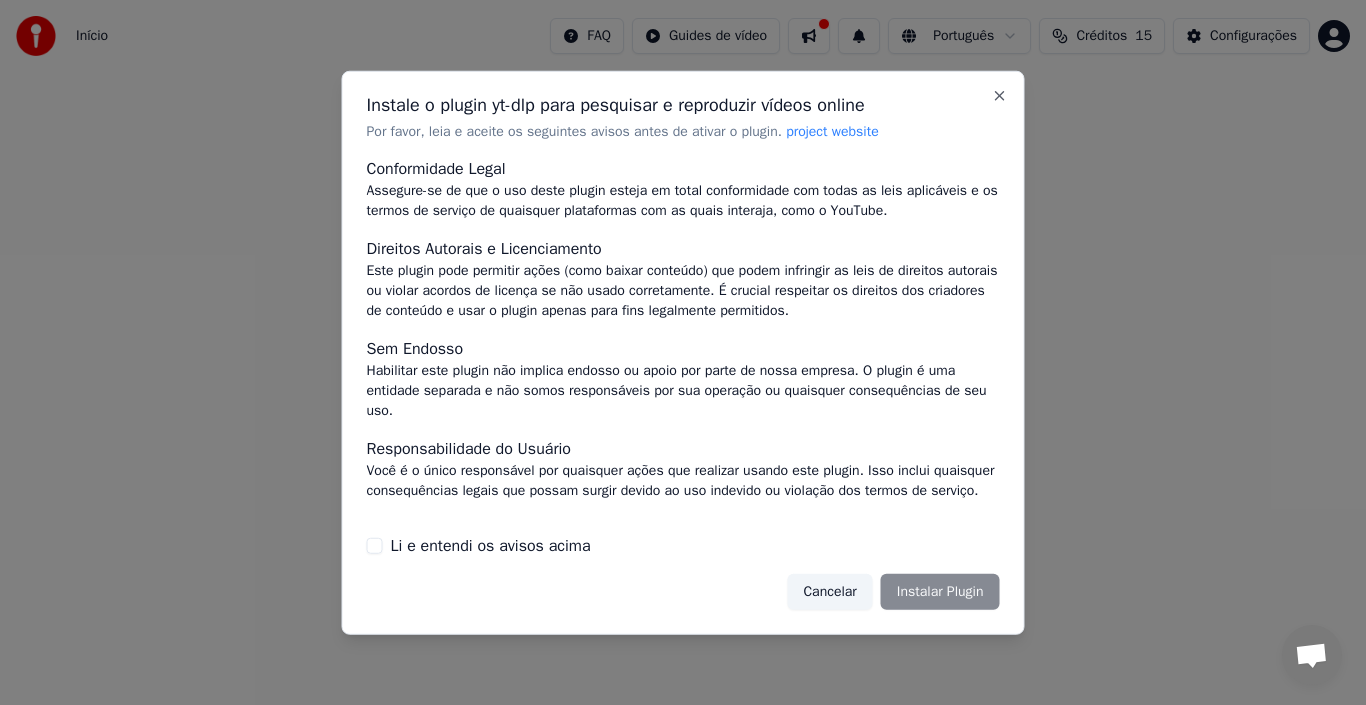 scroll, scrollTop: 151, scrollLeft: 0, axis: vertical 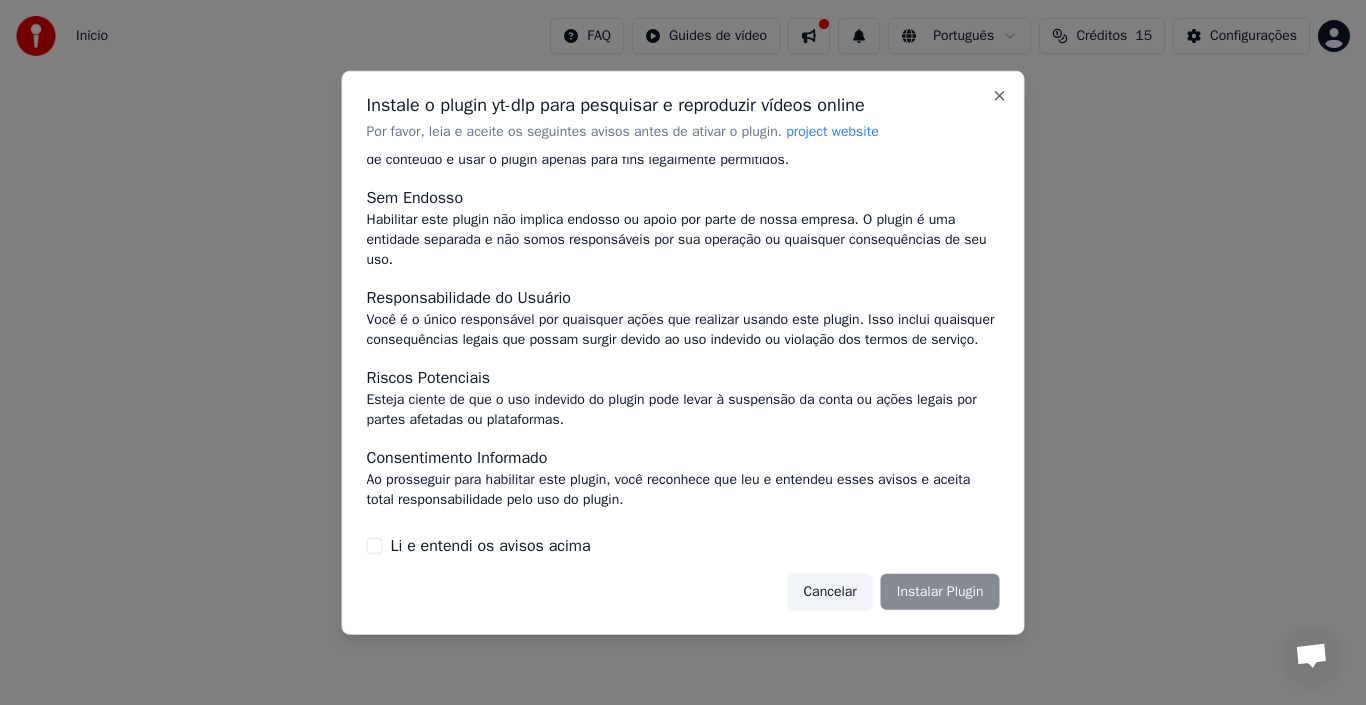 click on "Li e entendi os avisos acima" at bounding box center (375, 546) 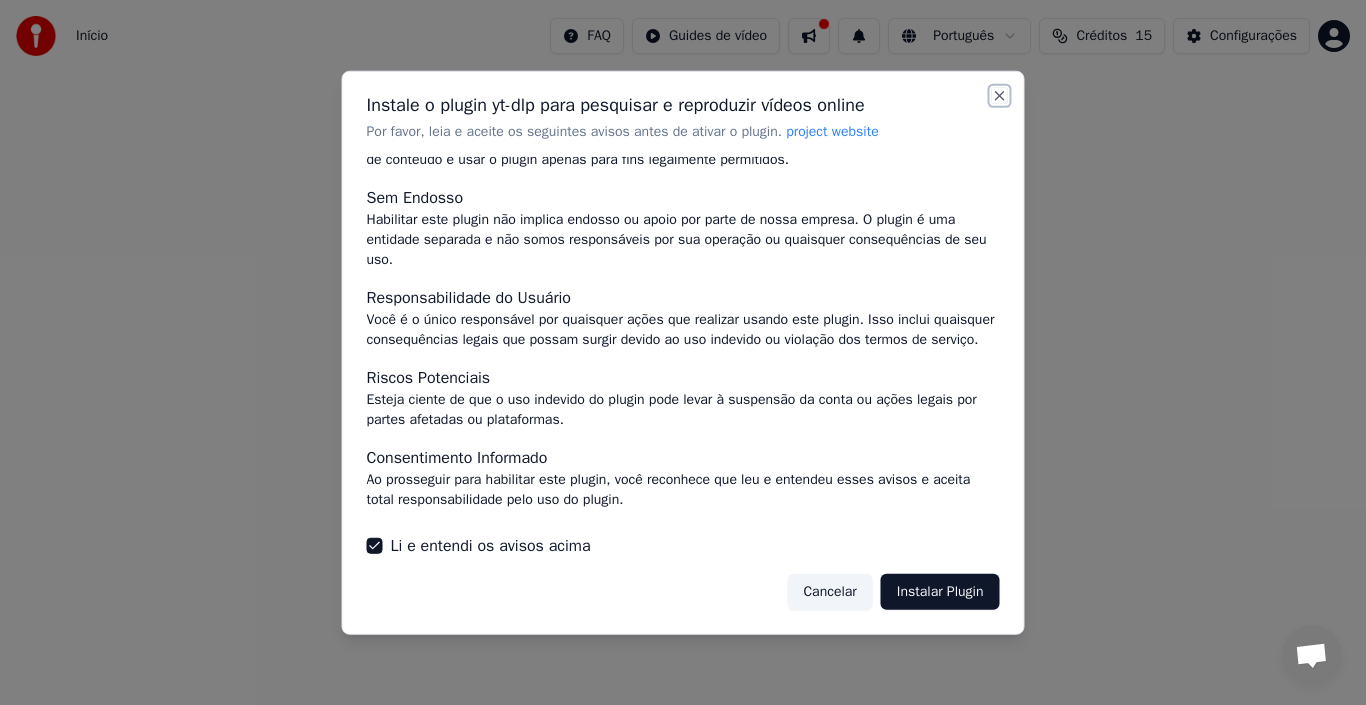 click on "Close" at bounding box center [1000, 95] 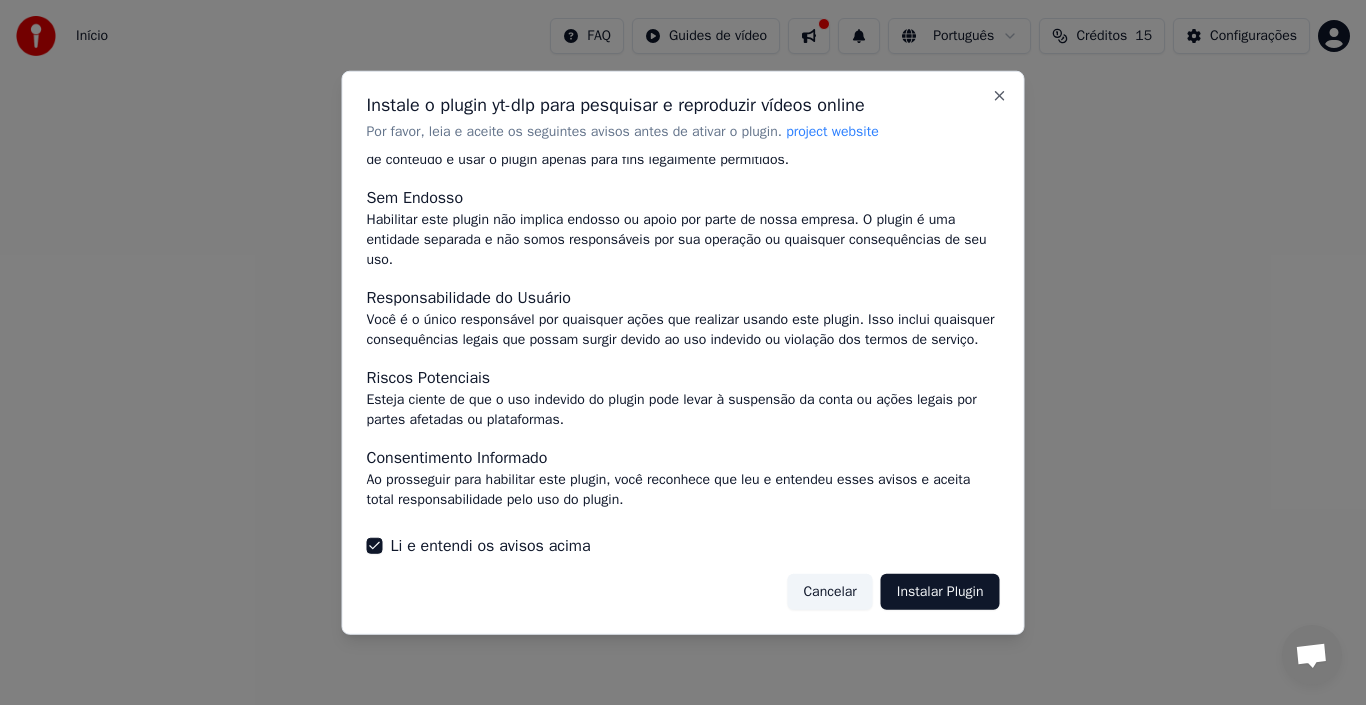 click on "Cancelar" at bounding box center (829, 592) 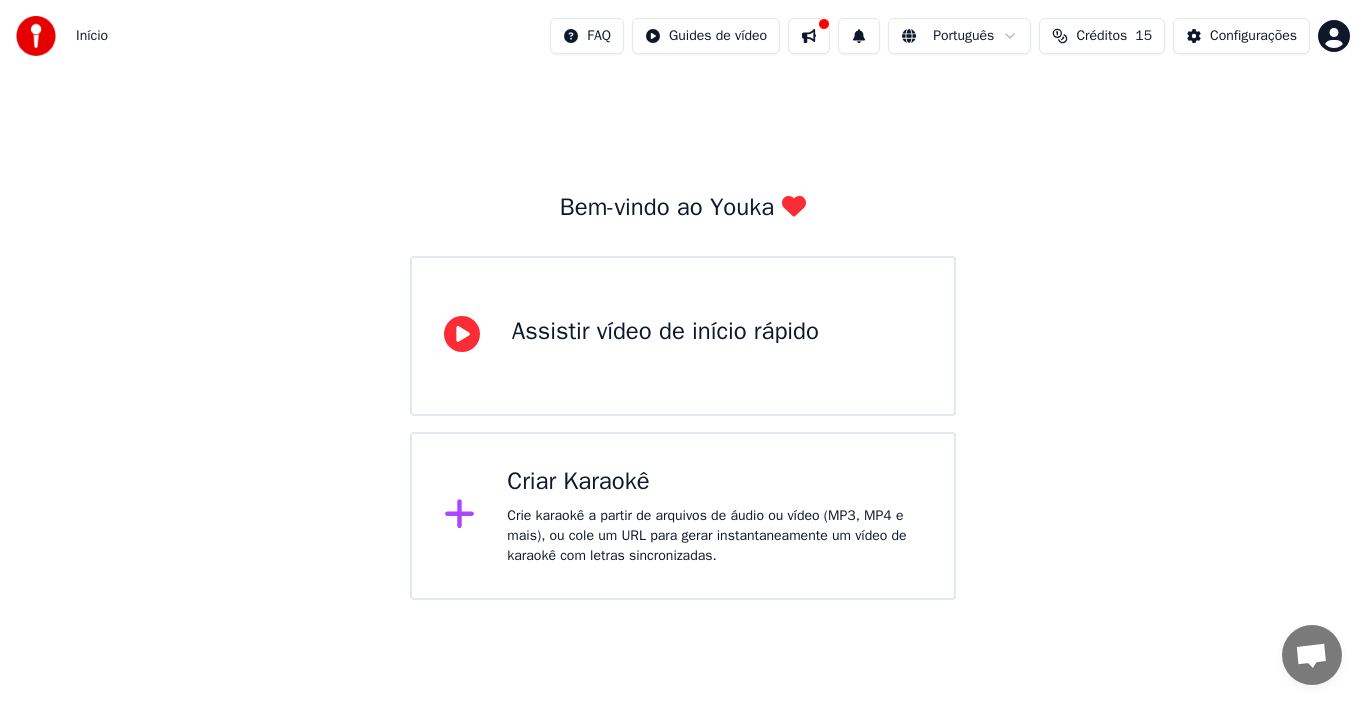 click on "Crie karaokê a partir de arquivos de áudio ou vídeo (MP3, MP4 e mais), ou cole um URL para gerar instantaneamente um vídeo de karaokê com letras sincronizadas." at bounding box center (714, 536) 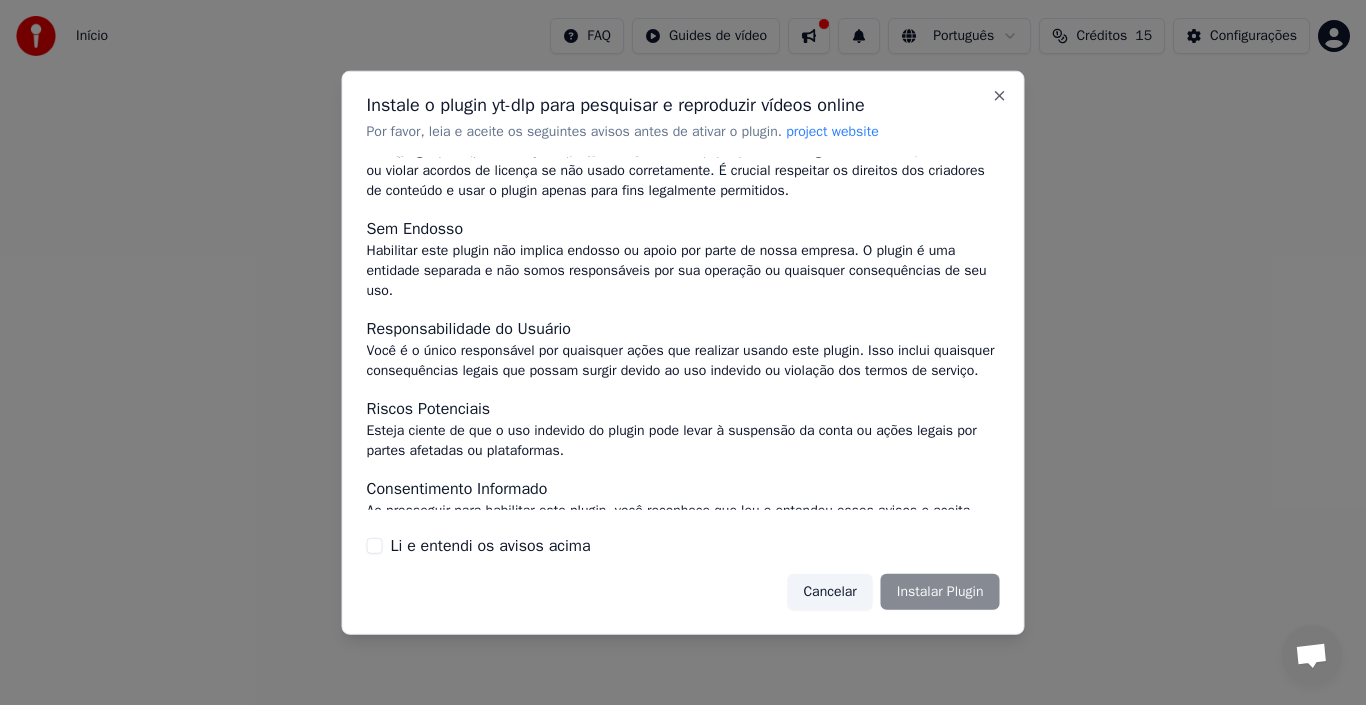scroll, scrollTop: 151, scrollLeft: 0, axis: vertical 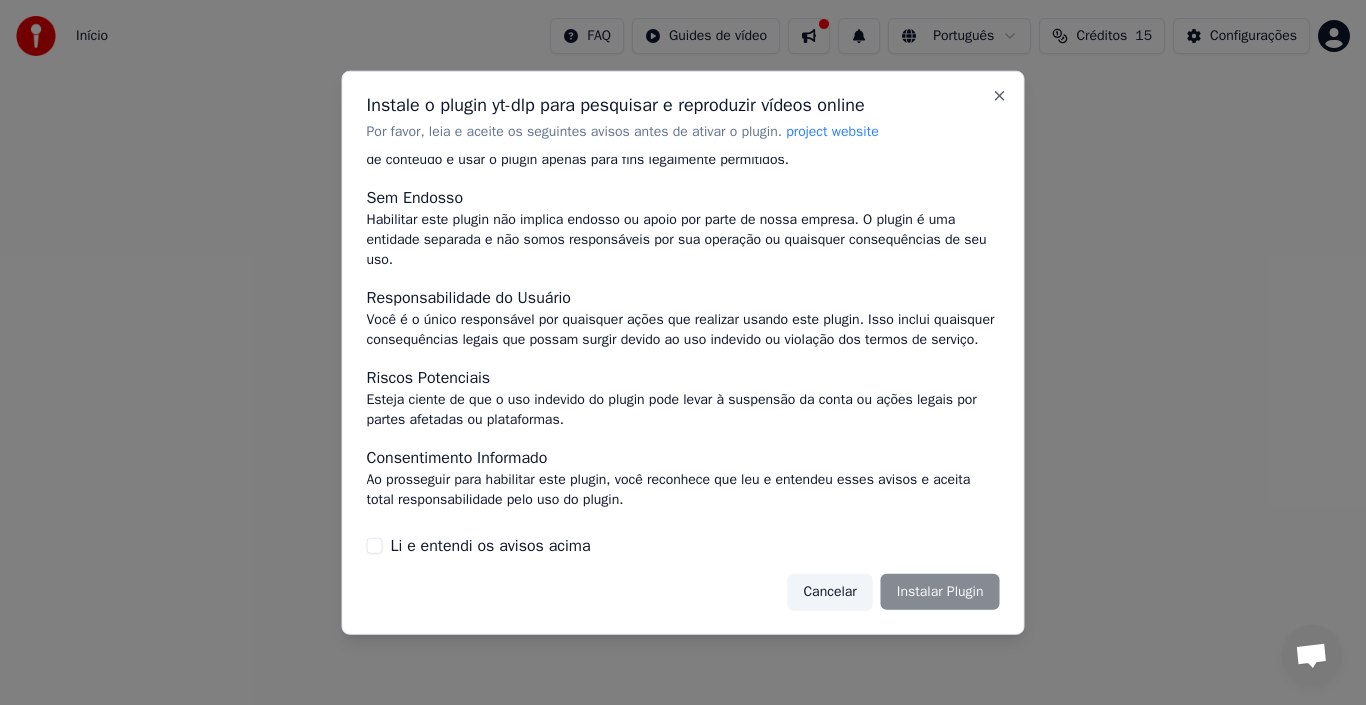 click on "Instale o plugin yt-dlp para pesquisar e reproduzir vídeos online Por favor, leia e aceite os seguintes avisos antes de ativar o plugin.   project website Conformidade Legal Assegure-se de que o uso deste plugin esteja em total conformidade com todas as leis aplicáveis e os termos de serviço de quaisquer plataformas com as quais interaja, como o YouTube. Direitos Autorais e Licenciamento Este plugin pode permitir ações (como baixar conteúdo) que podem infringir as leis de direitos autorais ou violar acordos de licença se não usado corretamente. É crucial respeitar os direitos dos criadores de conteúdo e usar o plugin apenas para fins legalmente permitidos. Sem Endosso Habilitar este plugin não implica endosso ou apoio por parte de nossa empresa. O plugin é uma entidade separada e não somos responsáveis por sua operação ou quaisquer consequências de seu uso. Responsabilidade do Usuário Riscos Potenciais Consentimento Informado Li e entendi os avisos acima Cancelar Instalar Plugin Close" at bounding box center (683, 352) 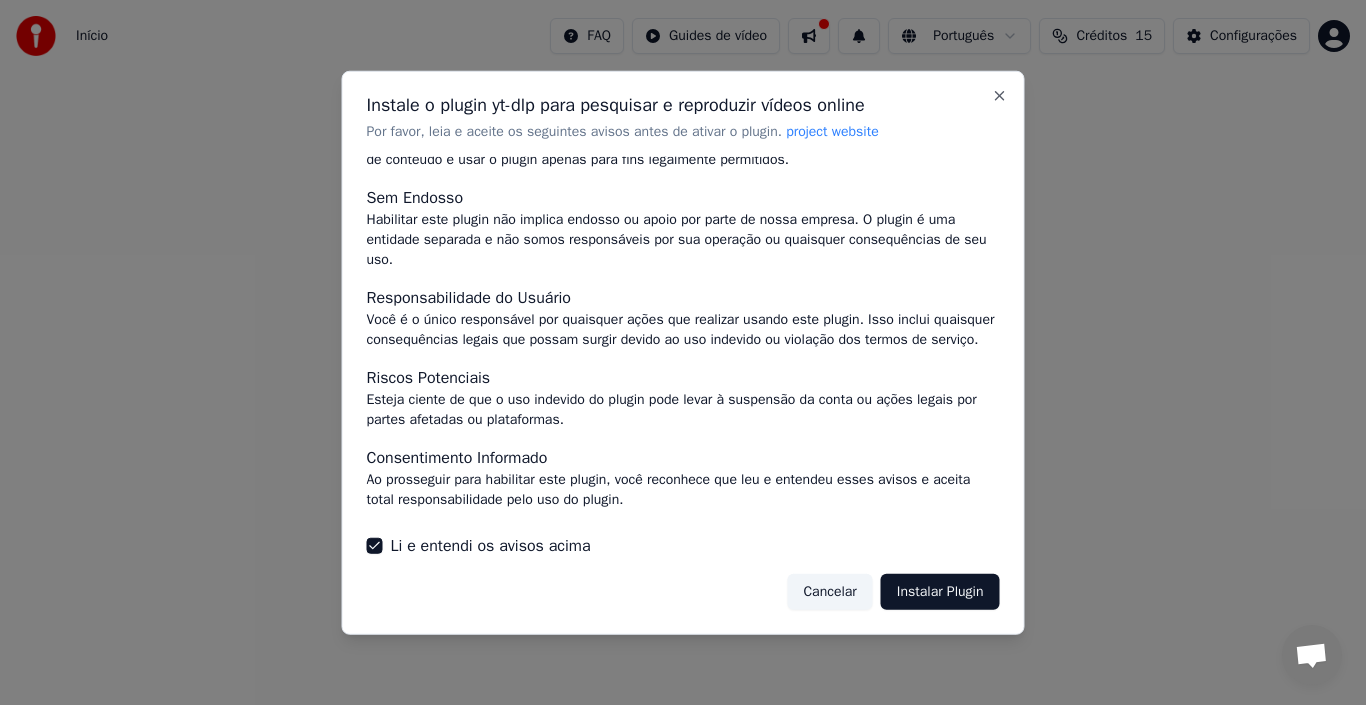 click on "Instalar Plugin" at bounding box center (940, 592) 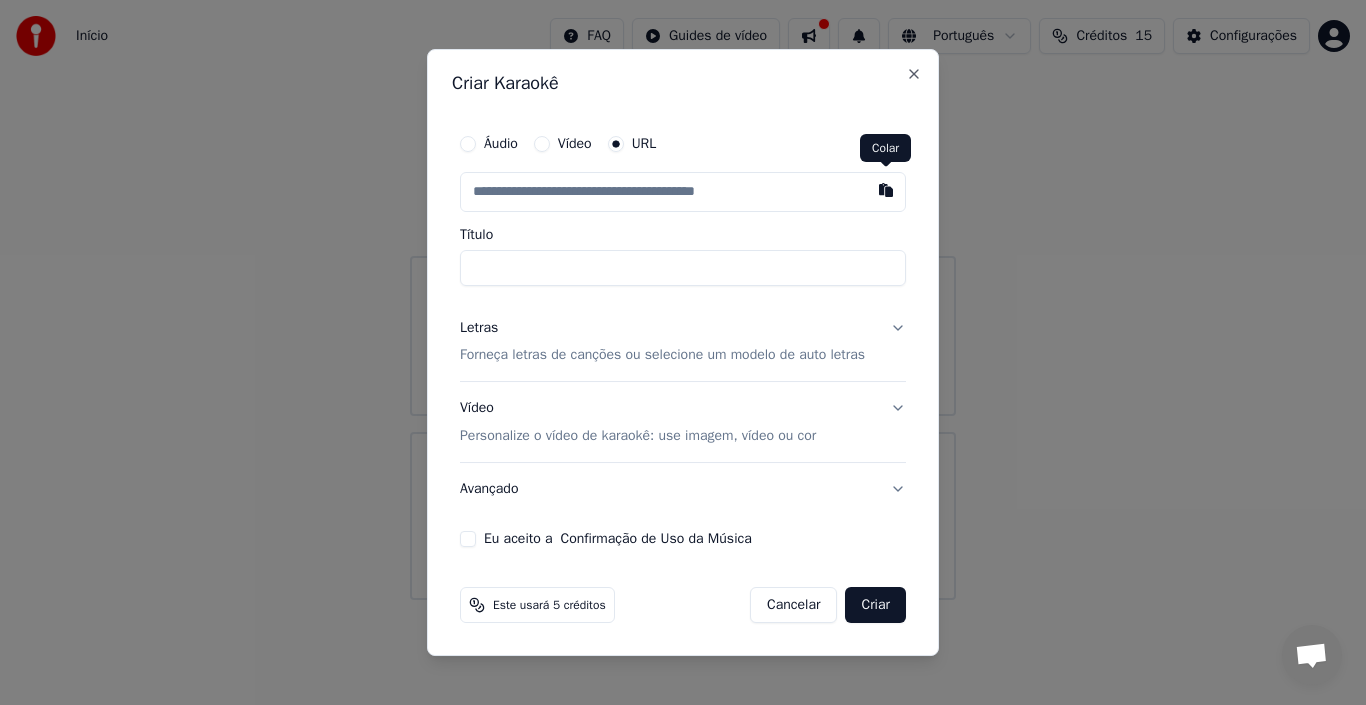 click at bounding box center (886, 190) 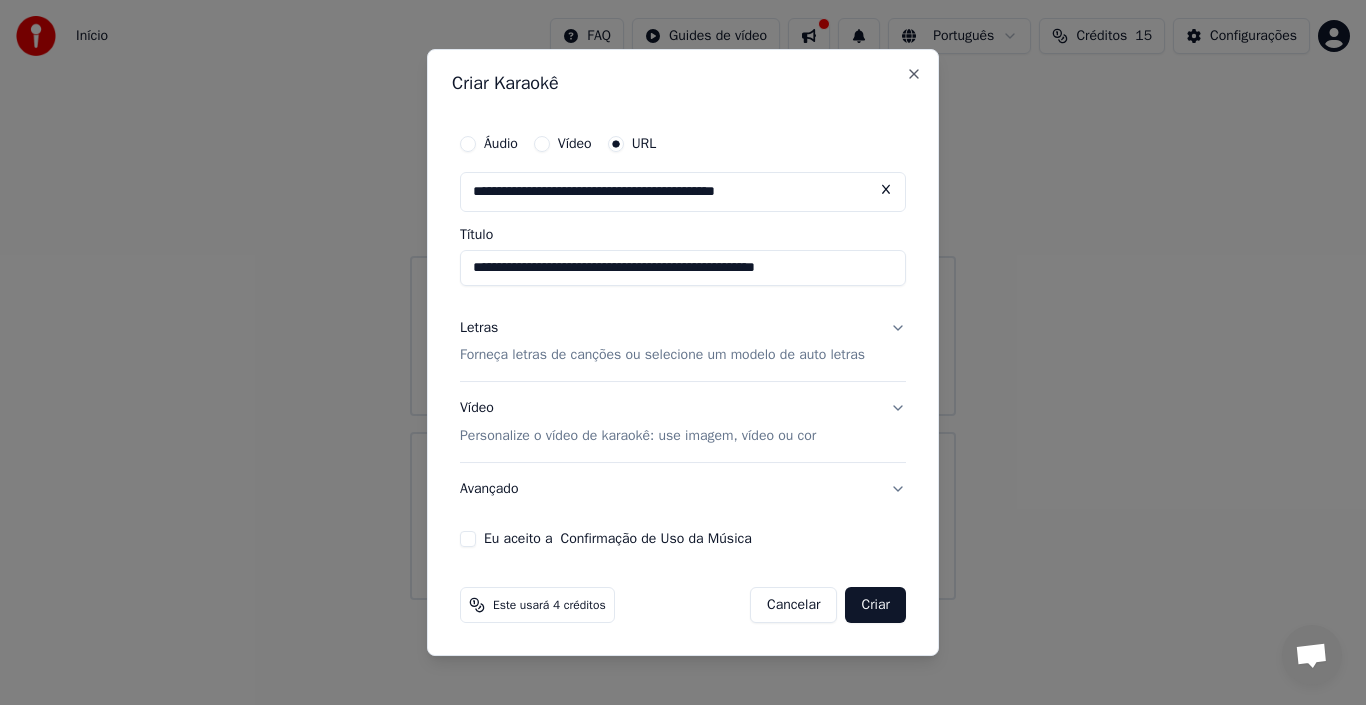 type on "**********" 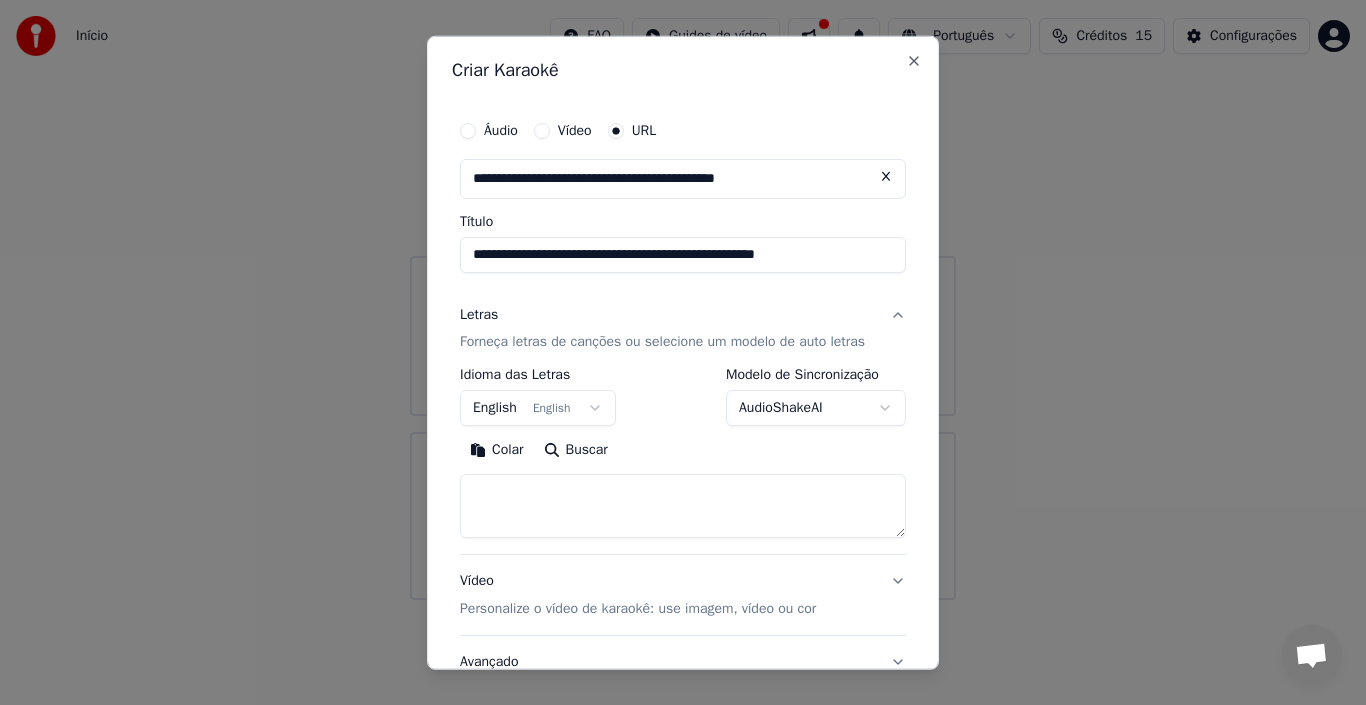 click on "English English" at bounding box center [538, 408] 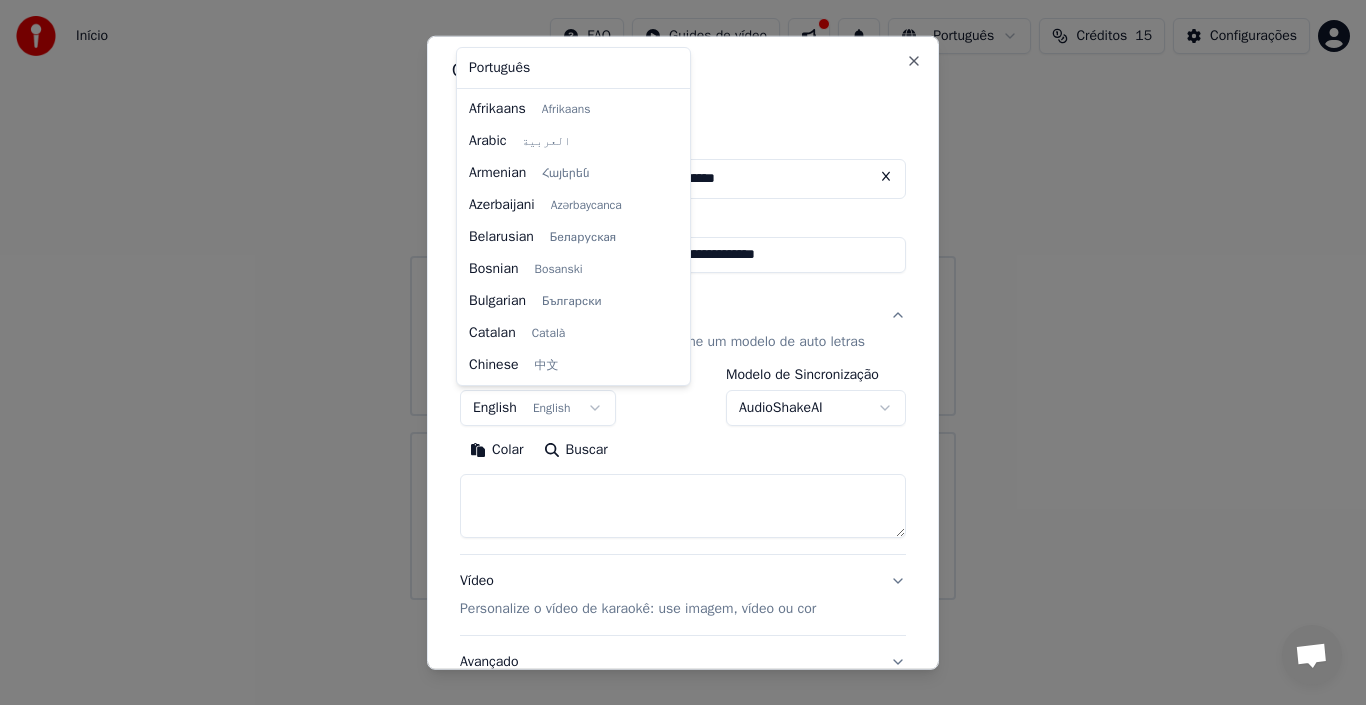 scroll, scrollTop: 160, scrollLeft: 0, axis: vertical 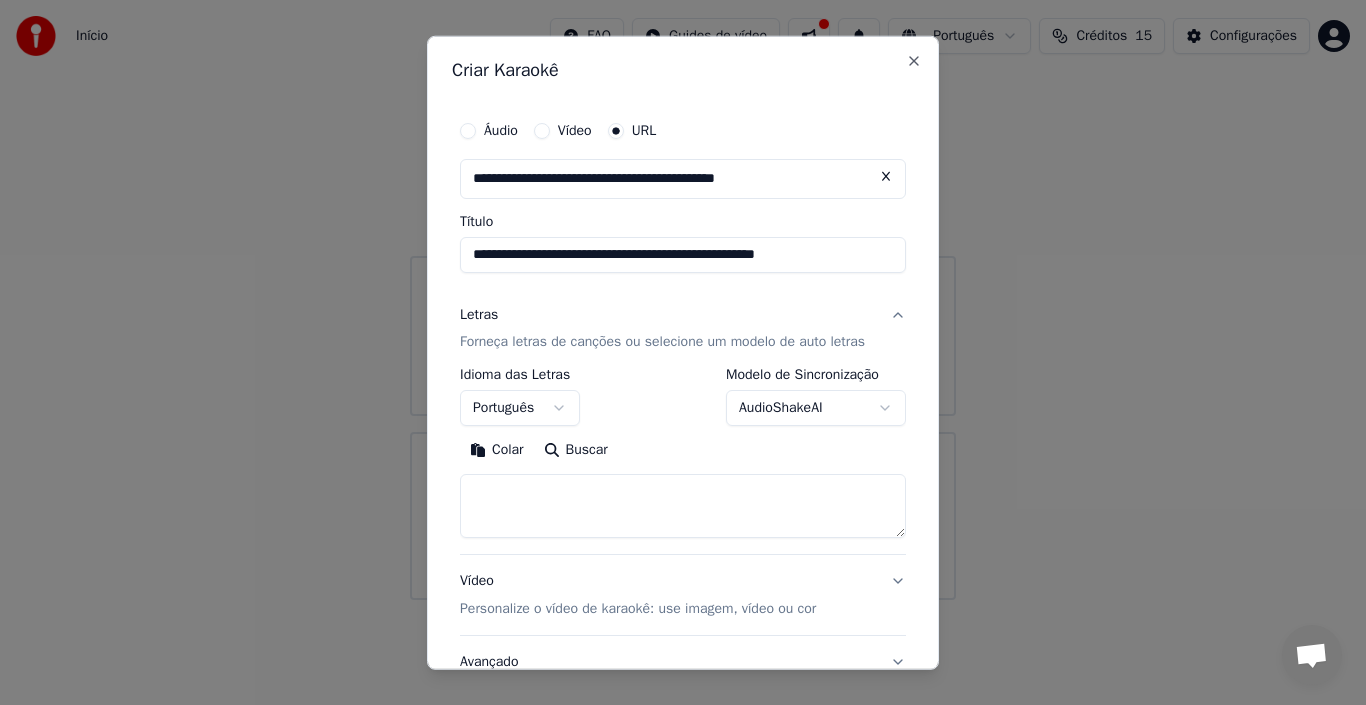 click on "**********" at bounding box center (683, 300) 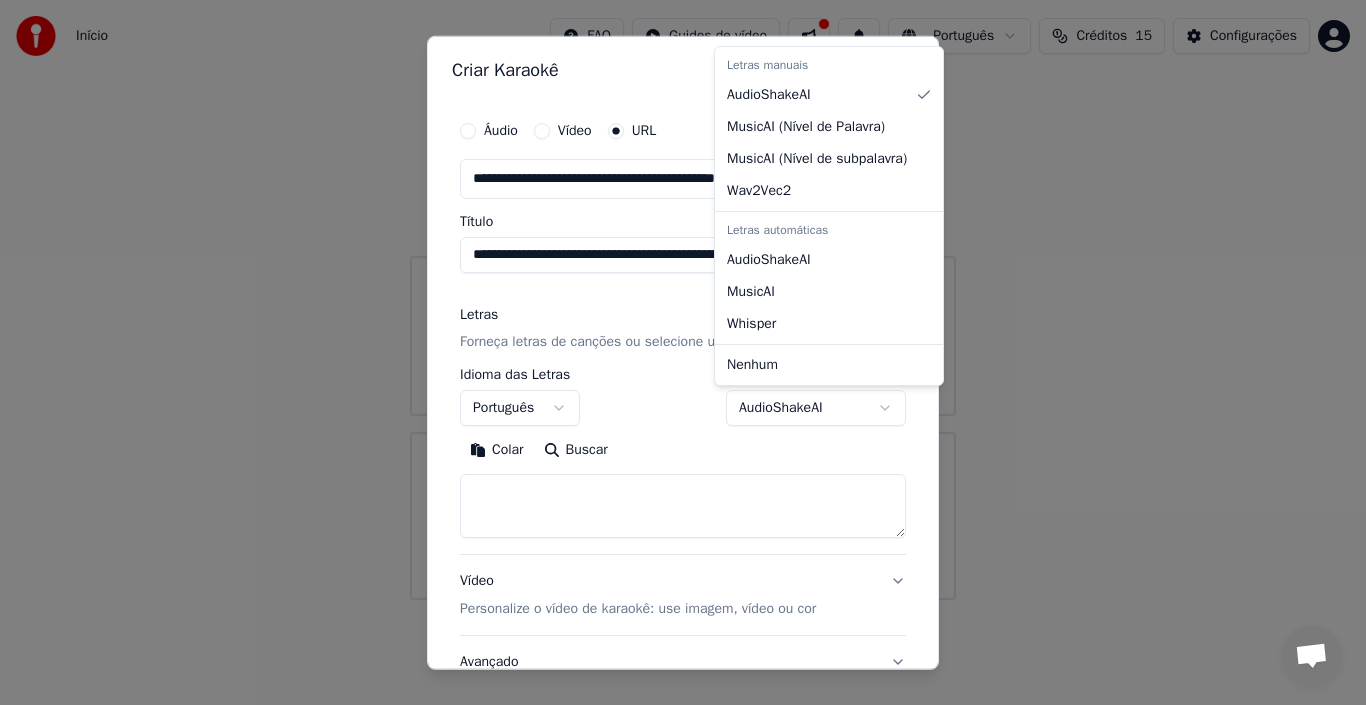 click on "**********" at bounding box center (683, 300) 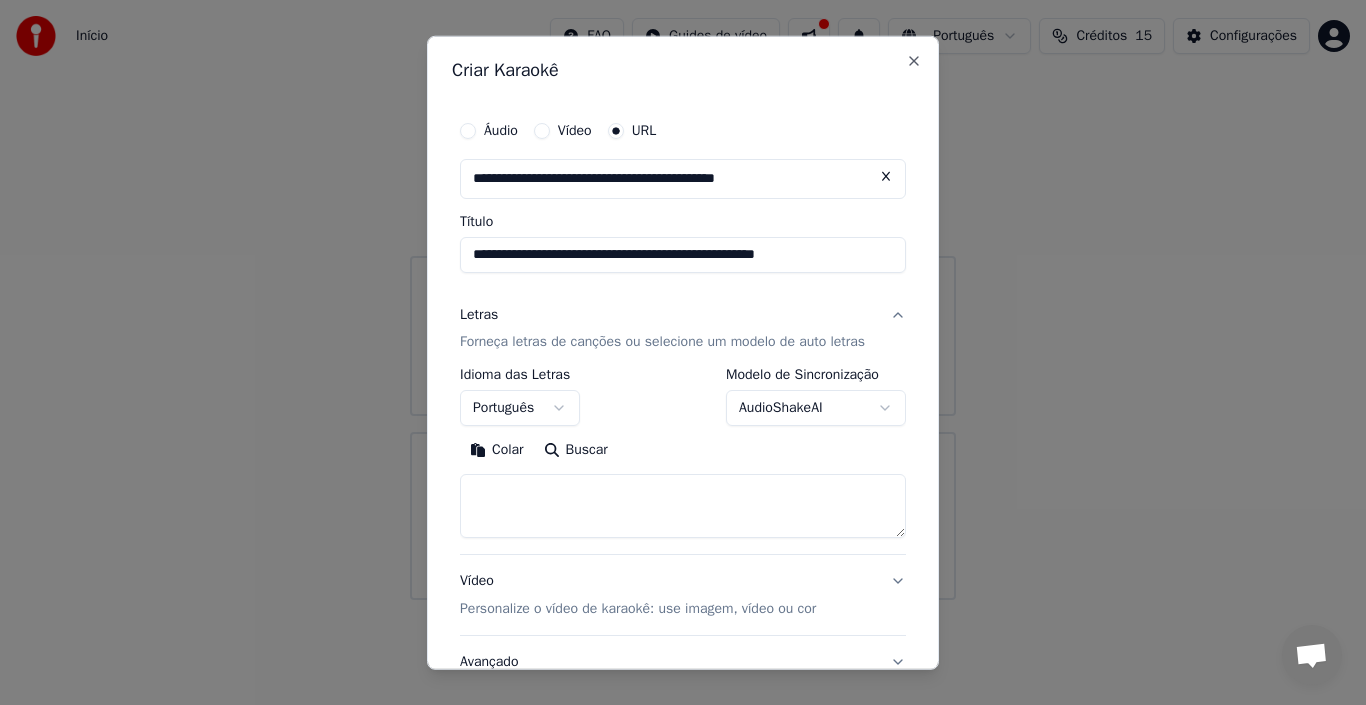 scroll, scrollTop: 133, scrollLeft: 0, axis: vertical 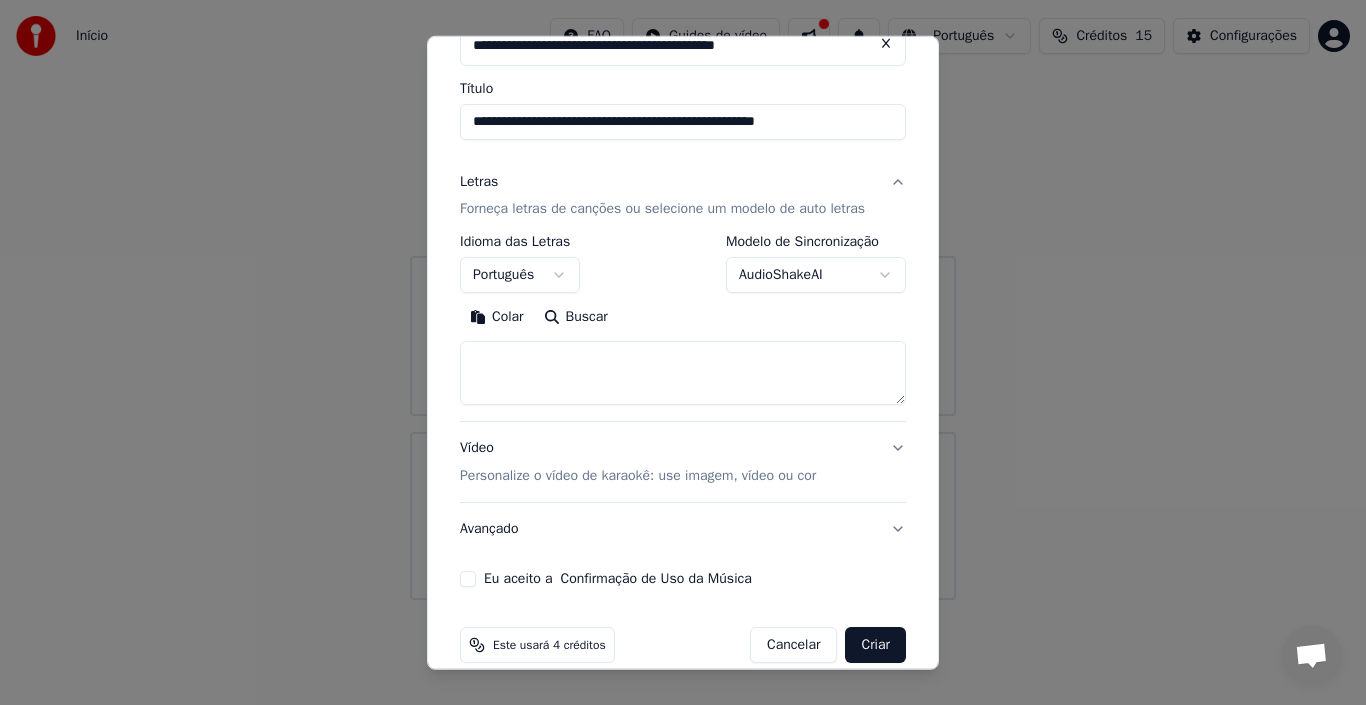 click on "Criar" at bounding box center [875, 645] 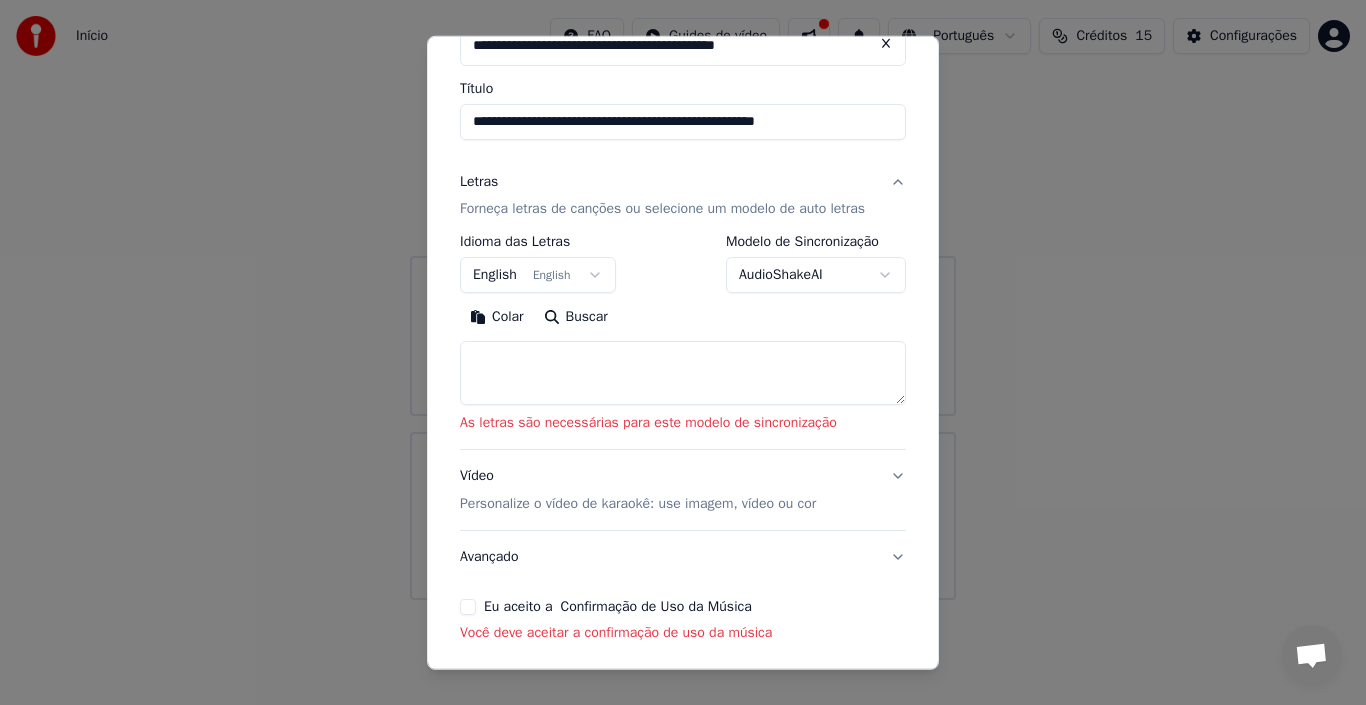 click at bounding box center [683, 373] 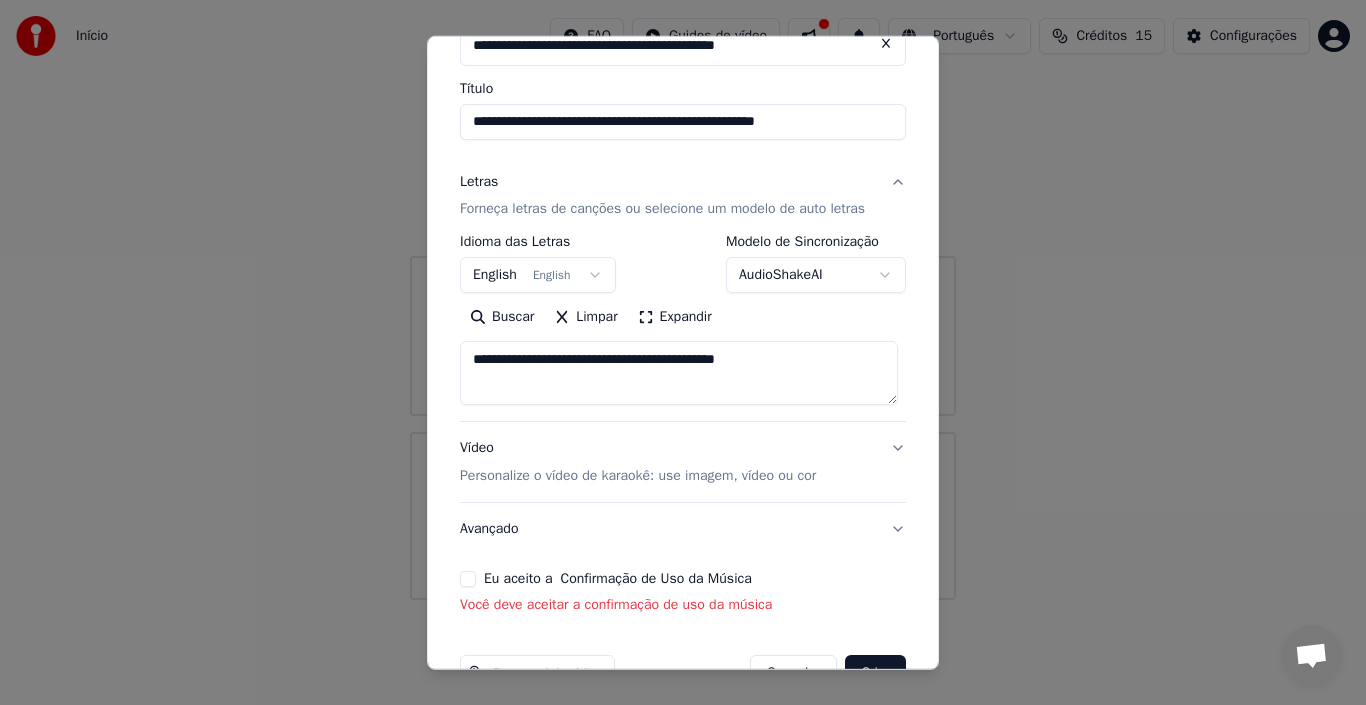 click on "Limpar" at bounding box center (585, 317) 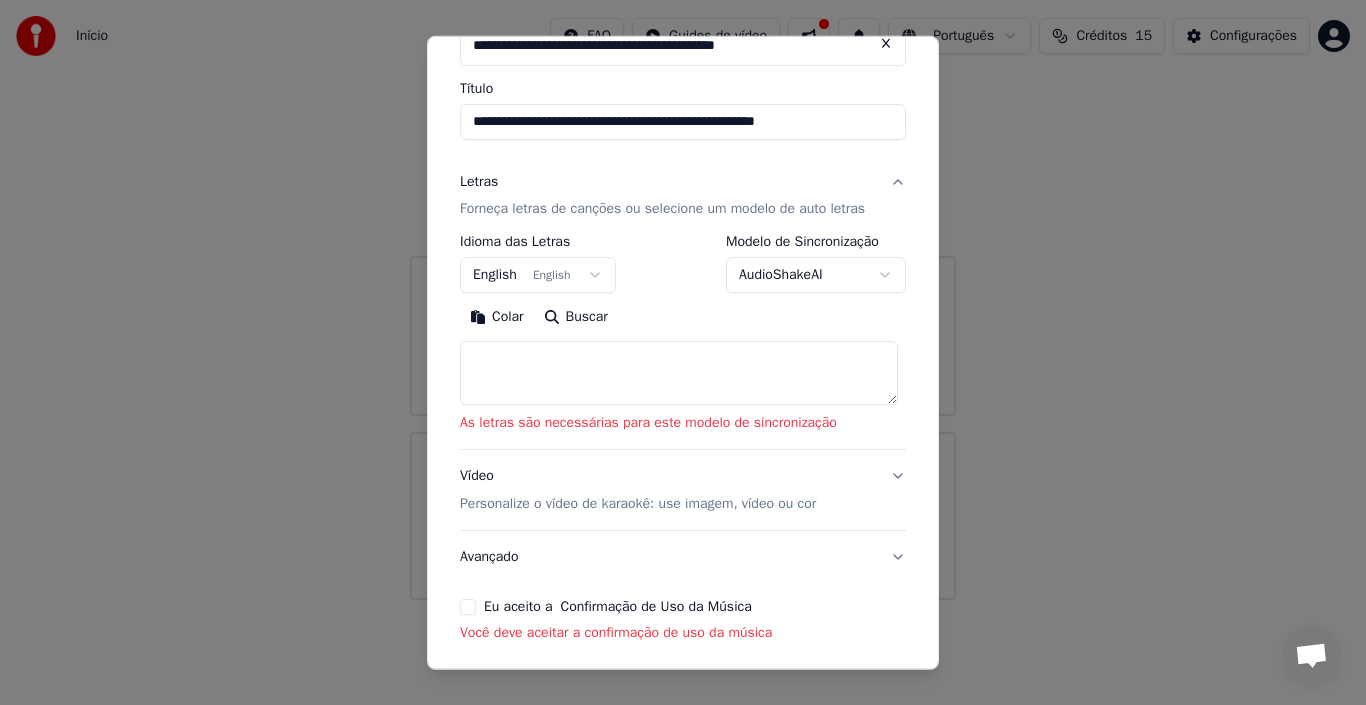 paste on "**********" 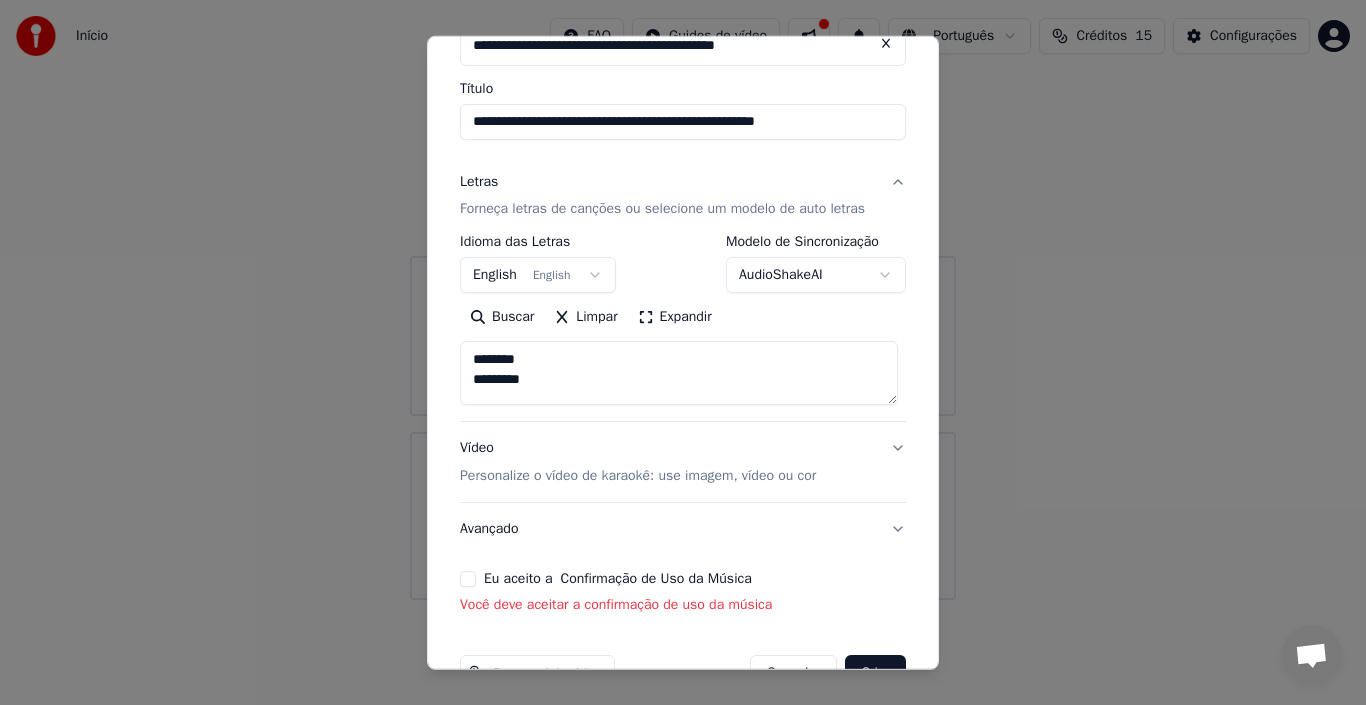 scroll, scrollTop: 325, scrollLeft: 0, axis: vertical 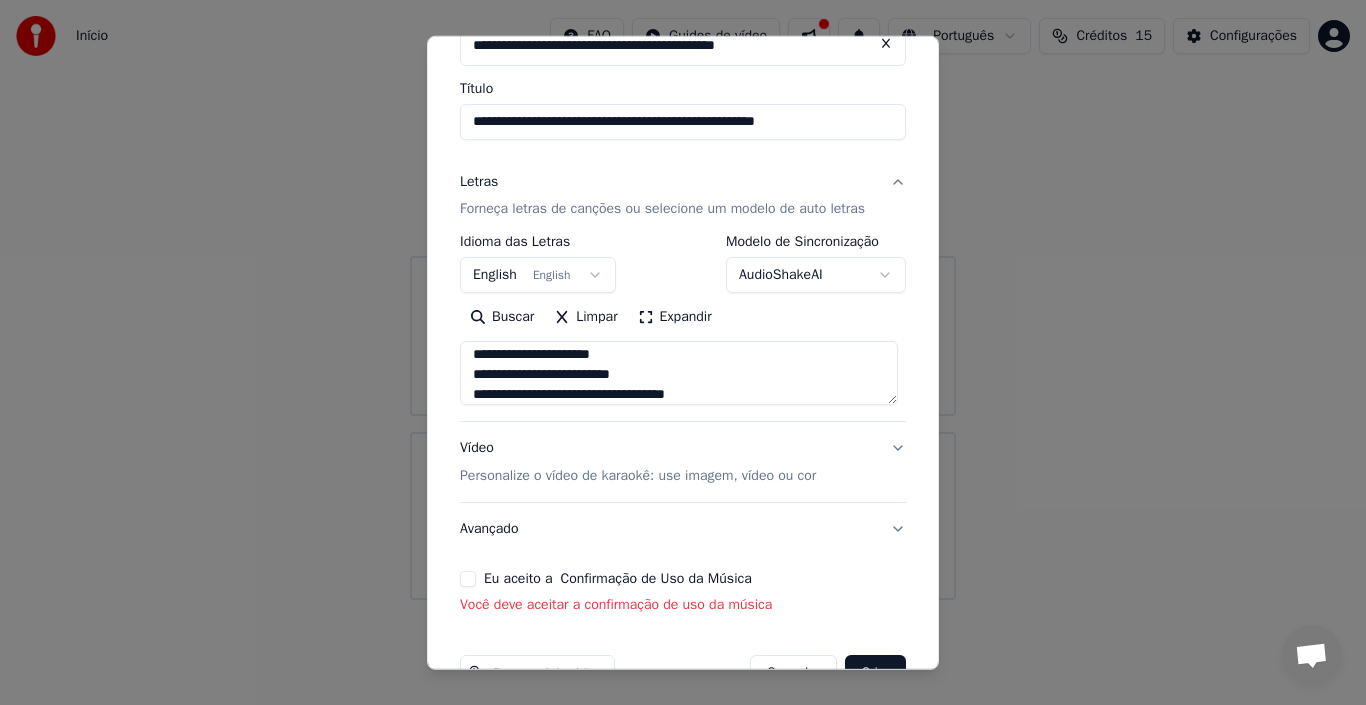 type on "**********" 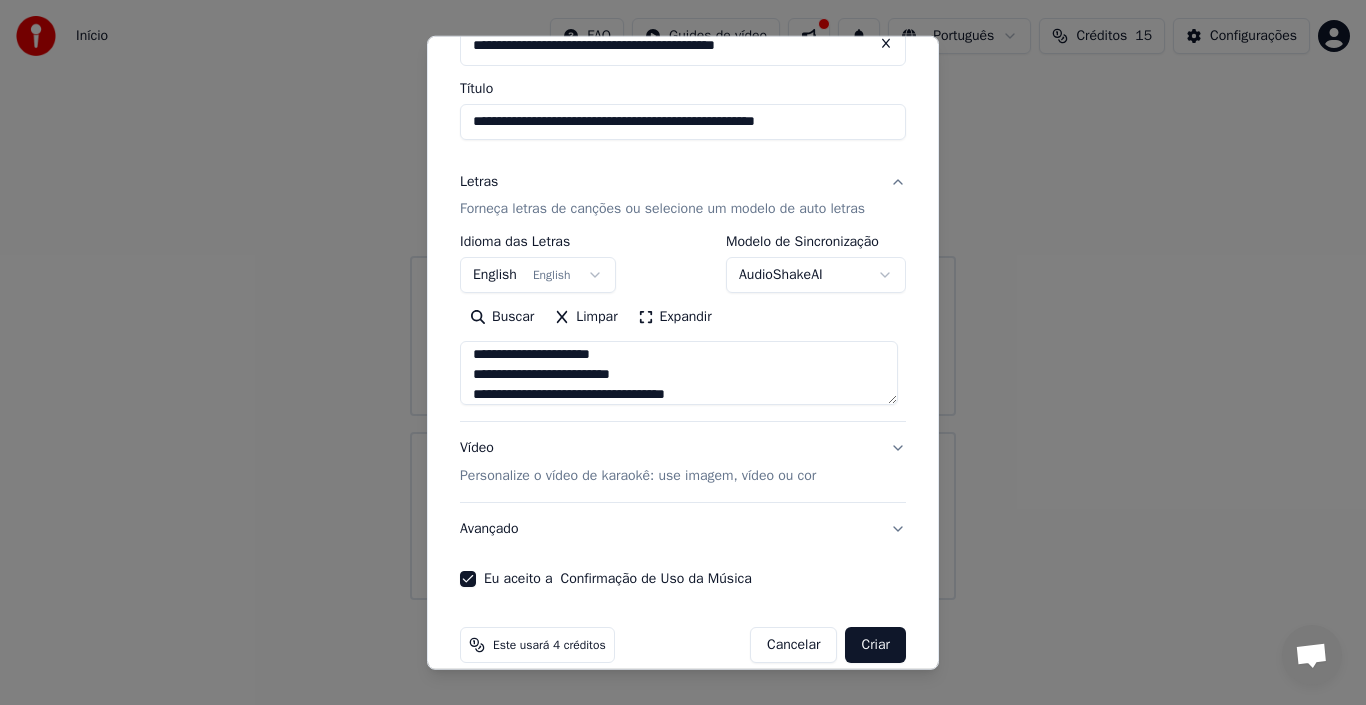 click on "Vídeo Personalize o vídeo de karaokê: use imagem, vídeo ou cor" at bounding box center (683, 462) 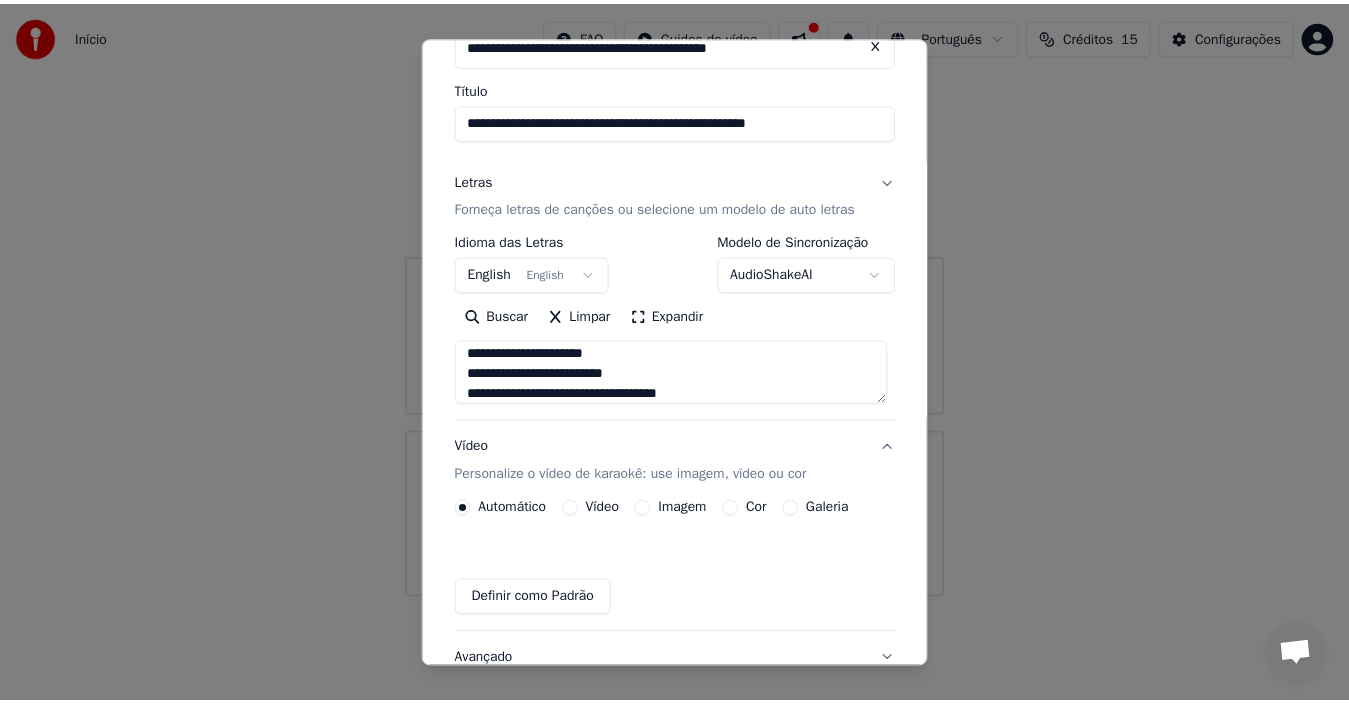 scroll, scrollTop: 105, scrollLeft: 0, axis: vertical 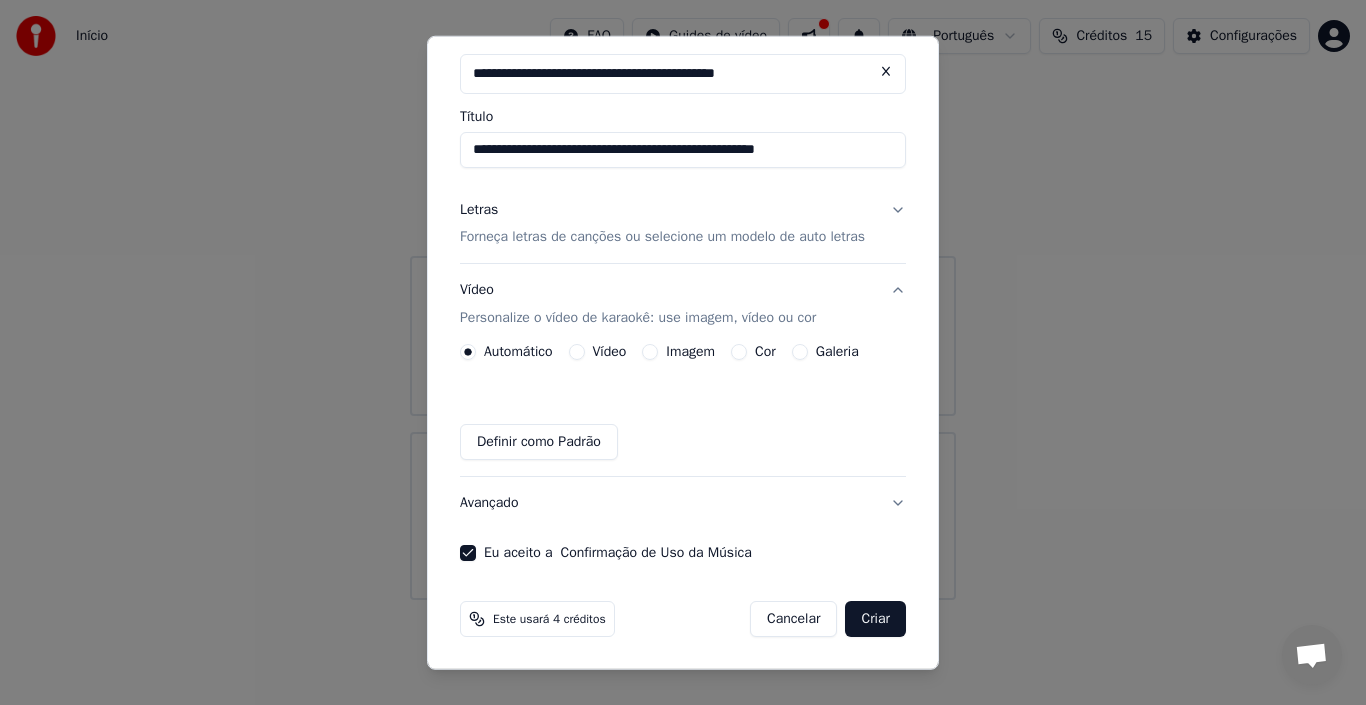 click on "Criar" at bounding box center (875, 619) 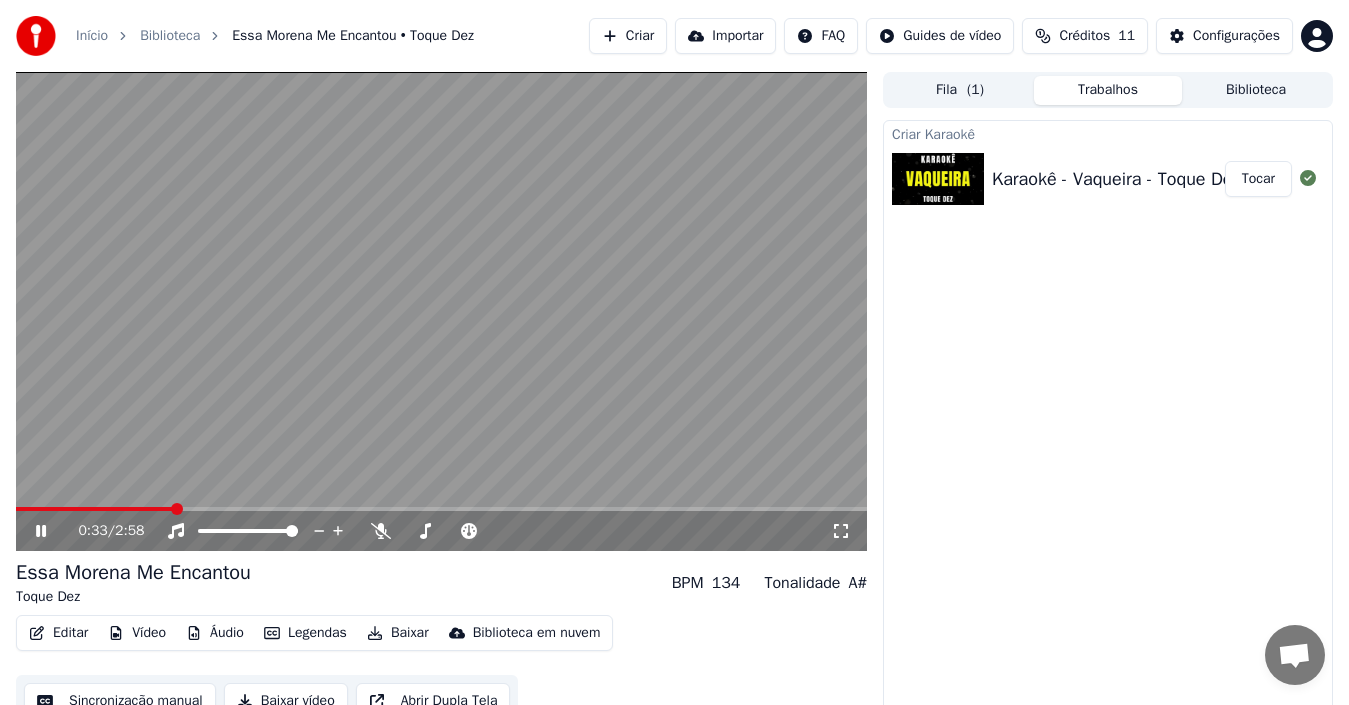 drag, startPoint x: 40, startPoint y: 532, endPoint x: 290, endPoint y: 427, distance: 271.15494 